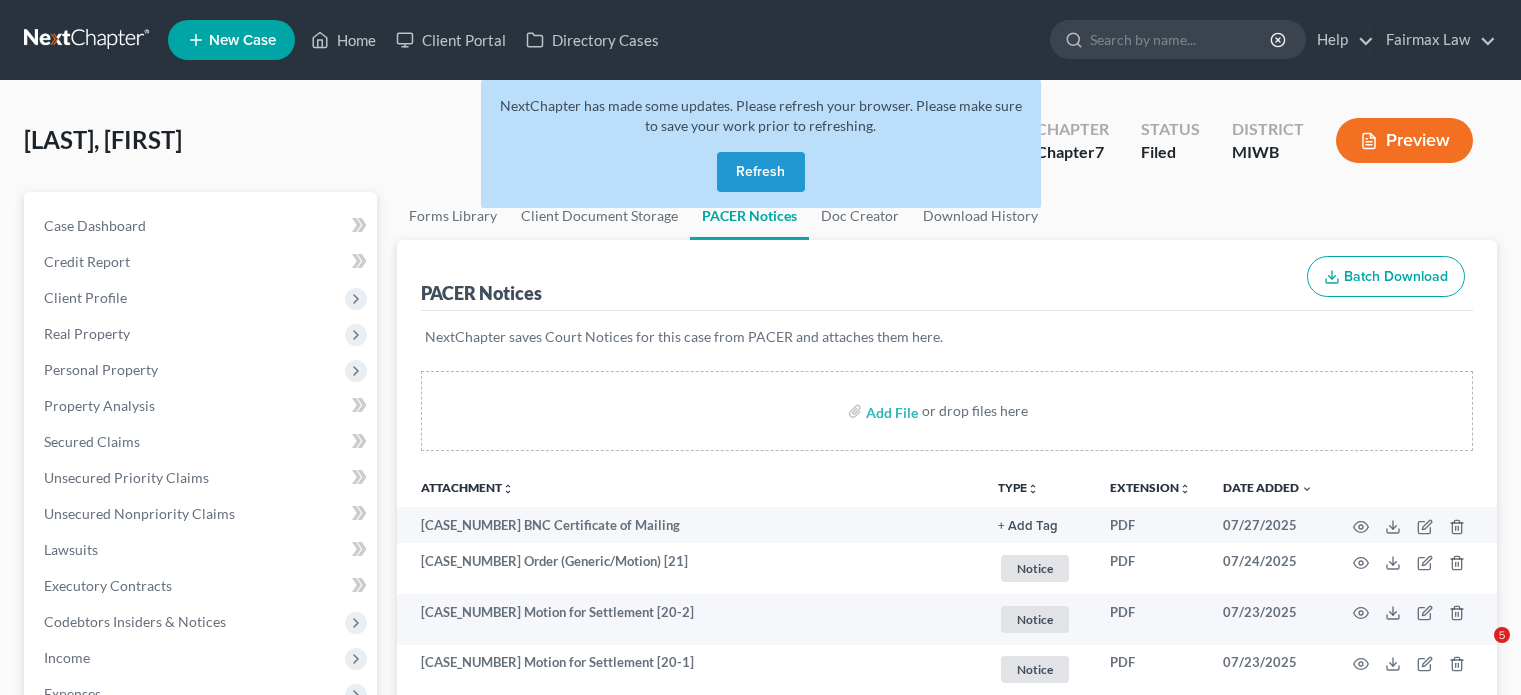 scroll, scrollTop: 1632, scrollLeft: 0, axis: vertical 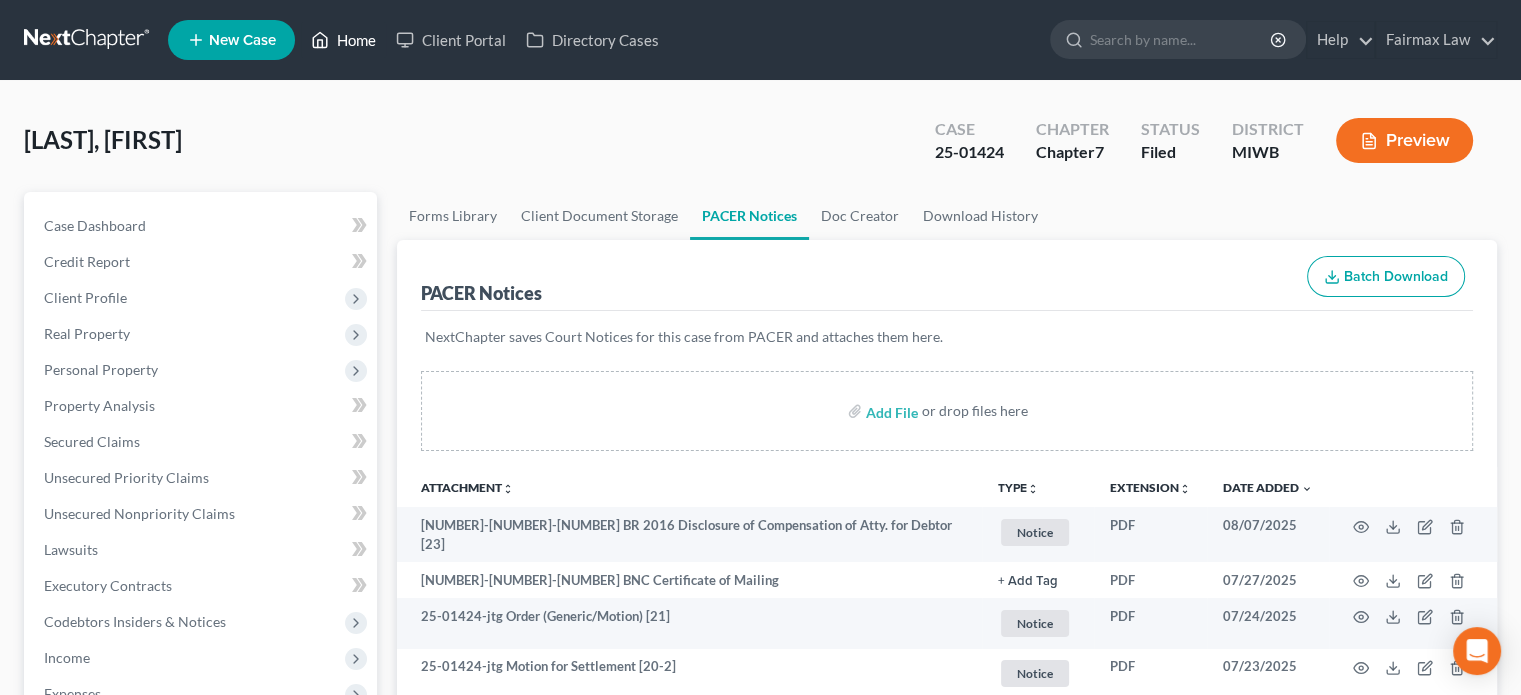 click on "Home" at bounding box center [343, 40] 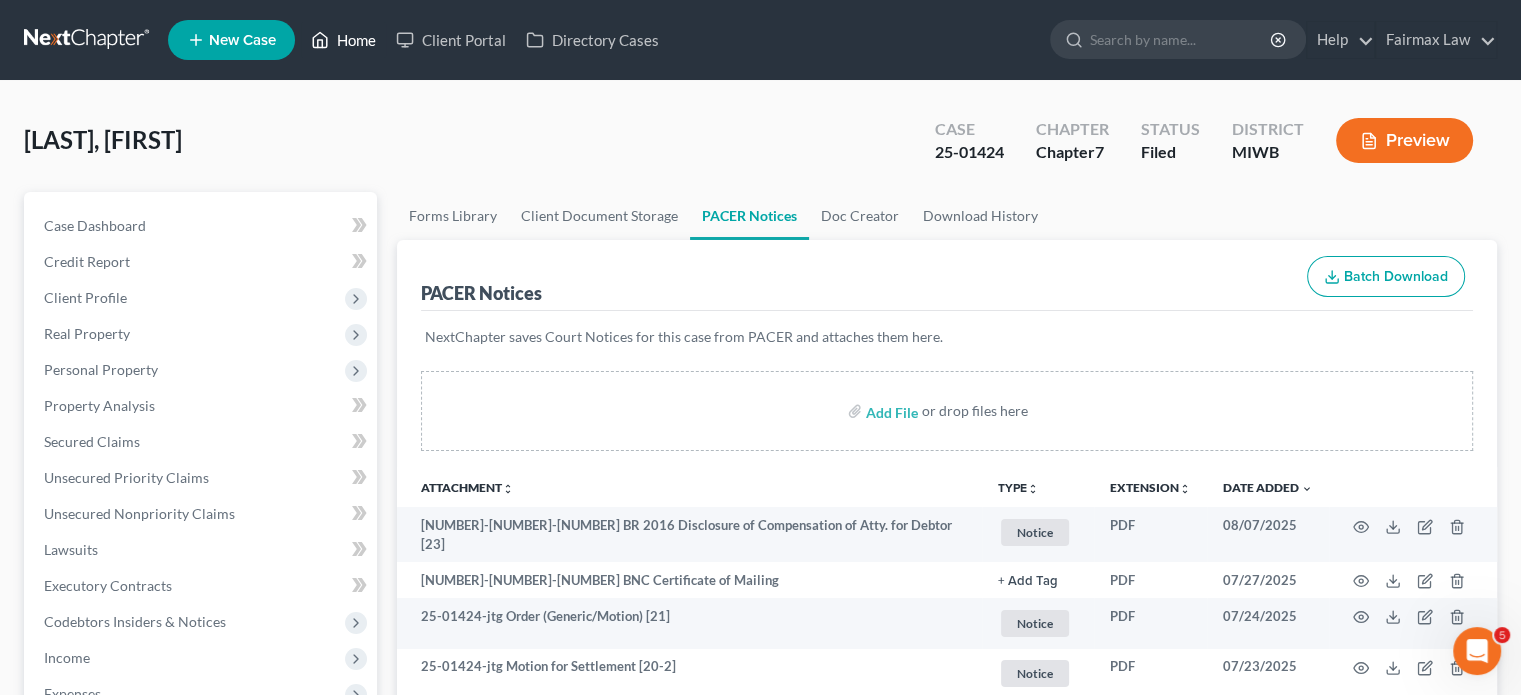 scroll, scrollTop: 0, scrollLeft: 0, axis: both 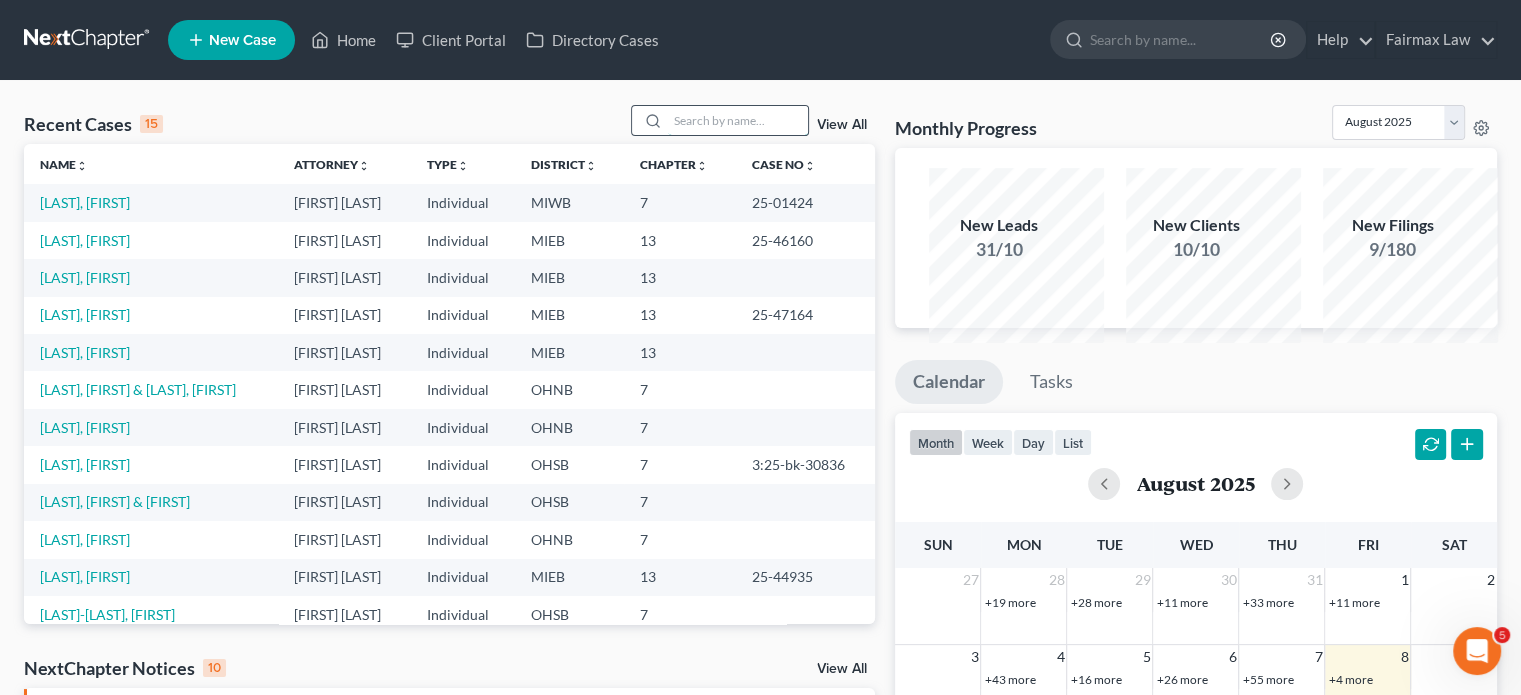 click at bounding box center [738, 120] 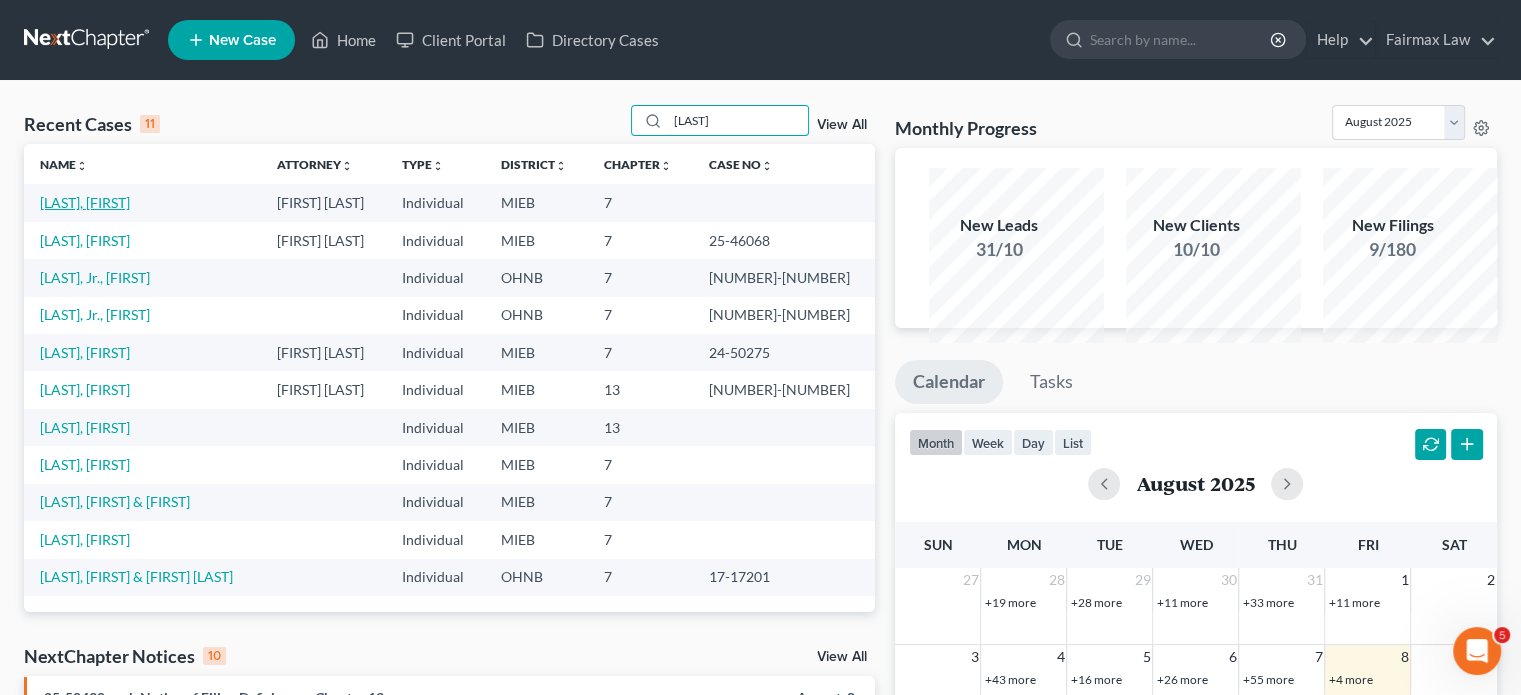 type on "[LAST]" 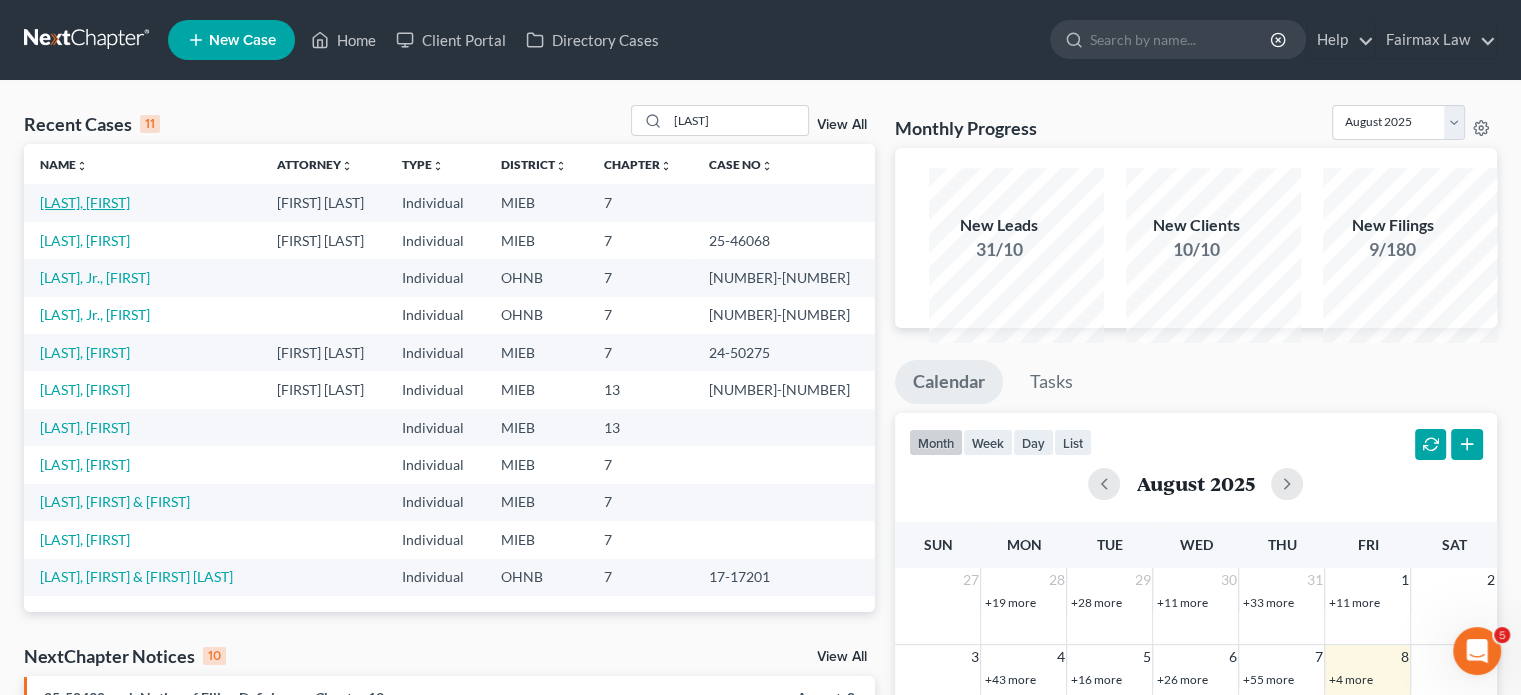 click on "[LAST], [FIRST]" at bounding box center [85, 202] 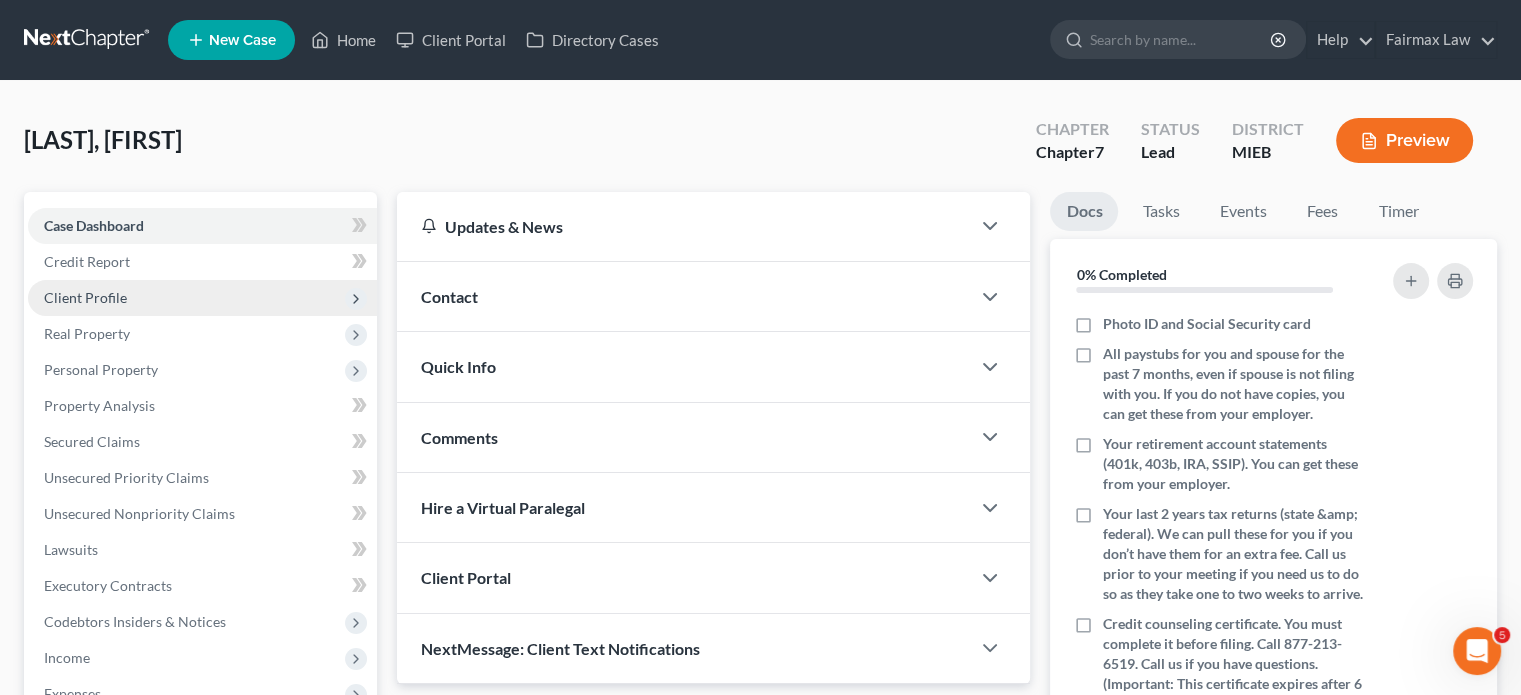 click on "Client Profile" at bounding box center (202, 298) 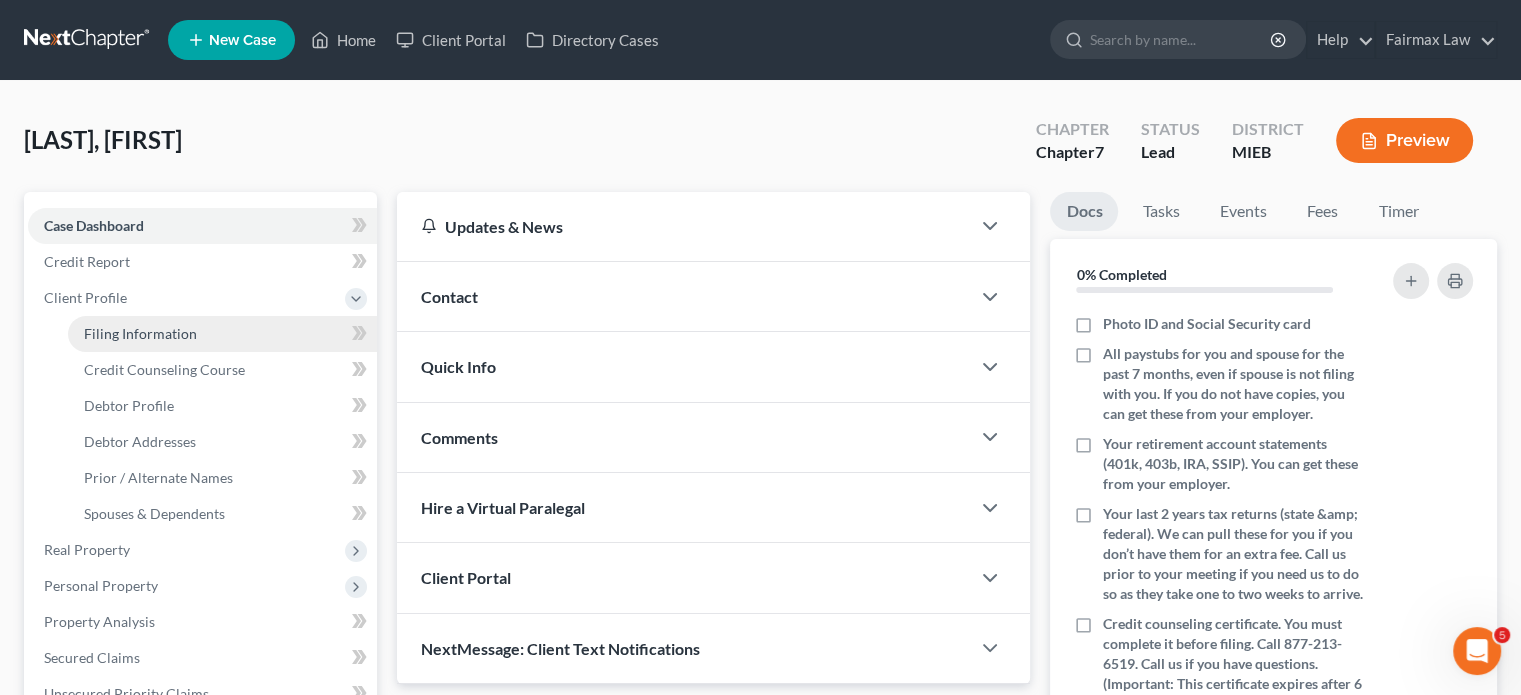 click on "Filing Information" at bounding box center (140, 333) 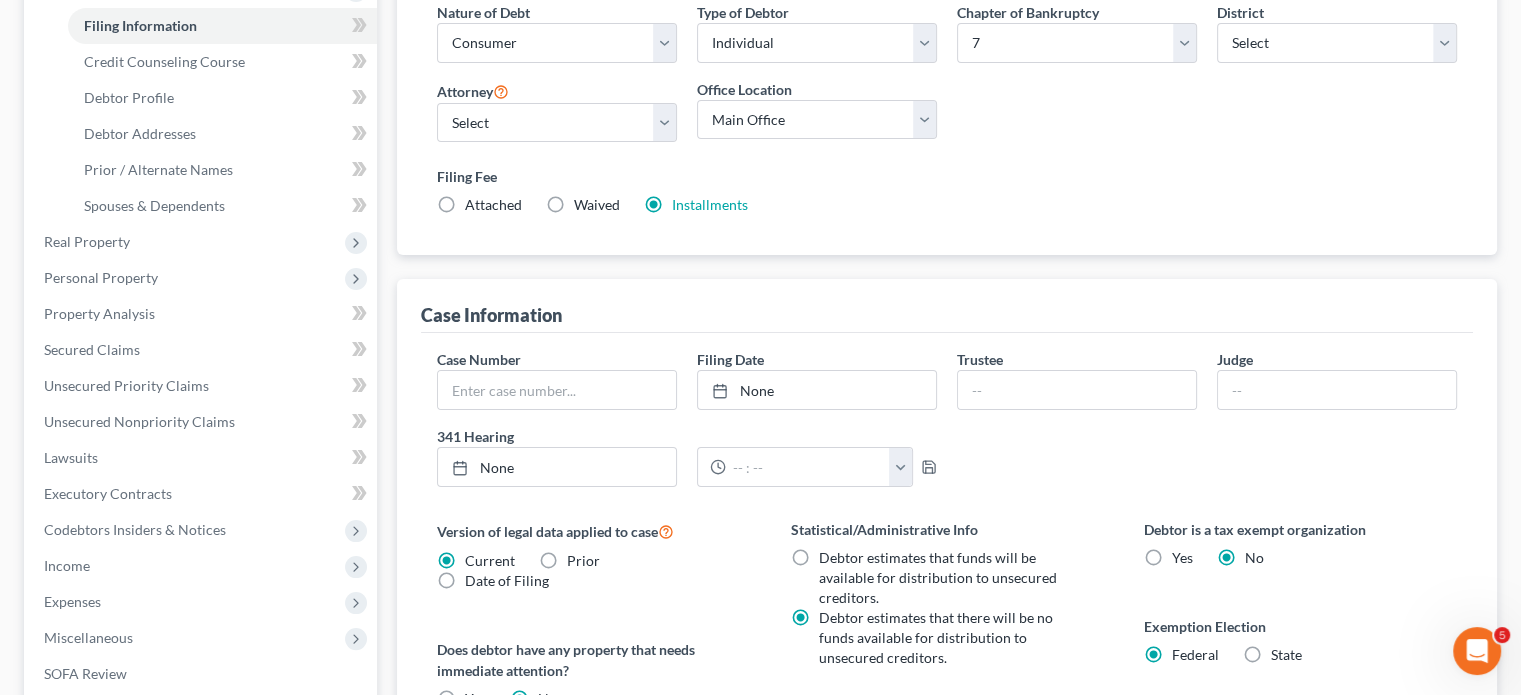 scroll, scrollTop: 310, scrollLeft: 0, axis: vertical 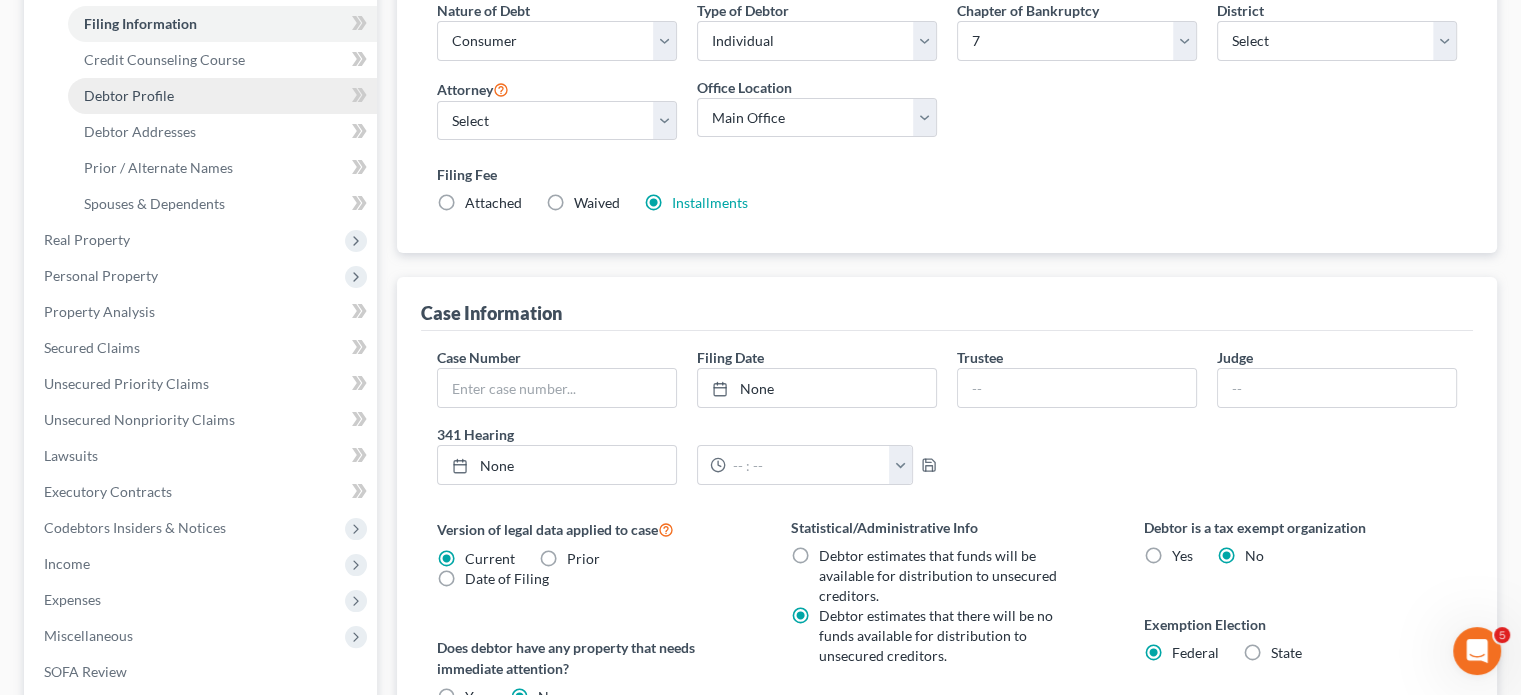 click on "Debtor Profile" at bounding box center [222, 96] 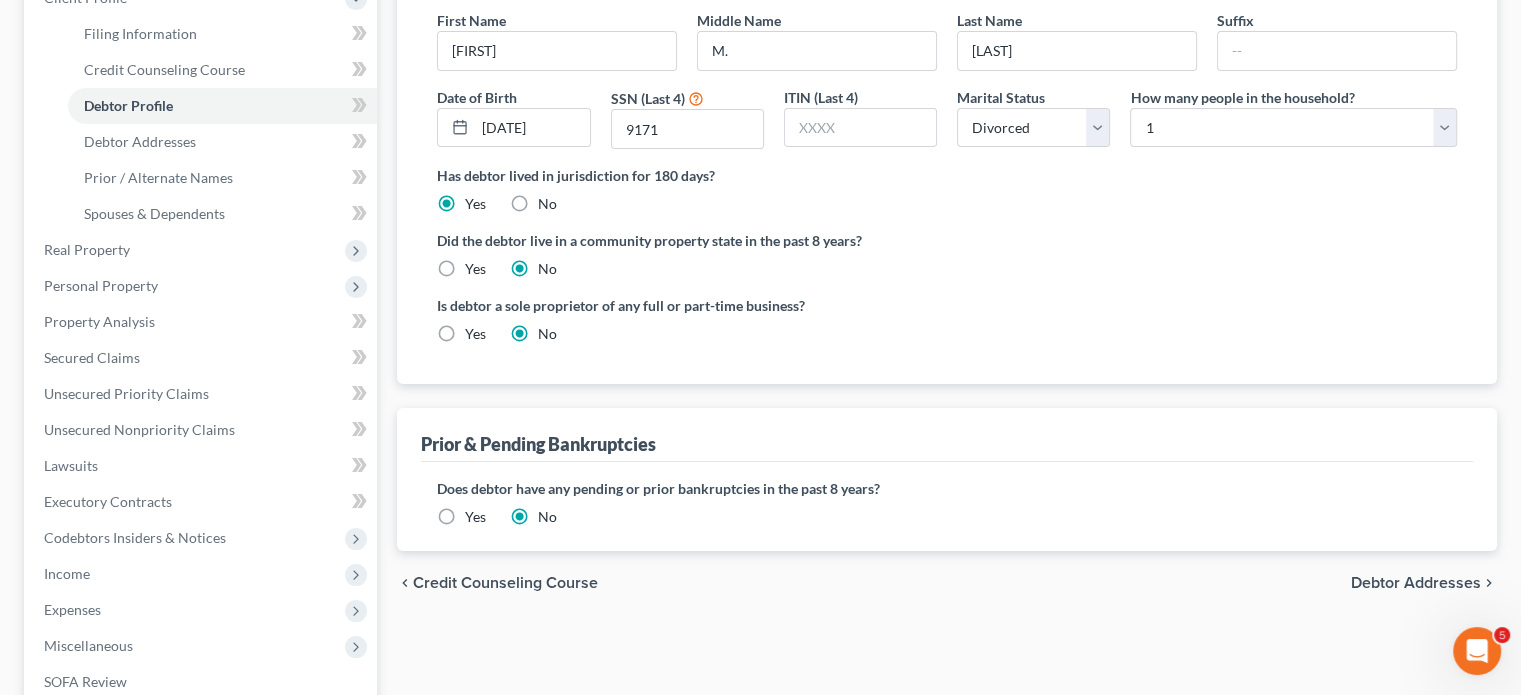 scroll, scrollTop: 302, scrollLeft: 0, axis: vertical 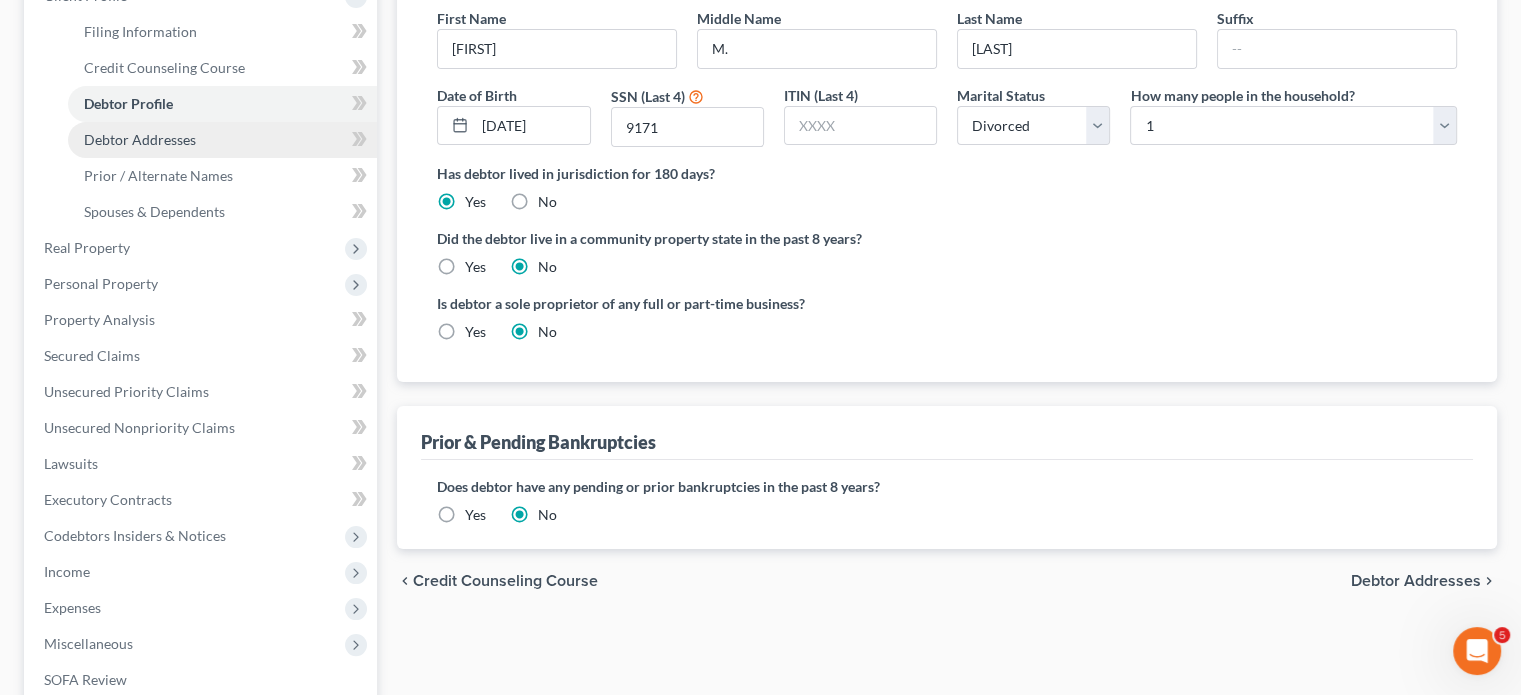 click on "Debtor Addresses" at bounding box center [222, 140] 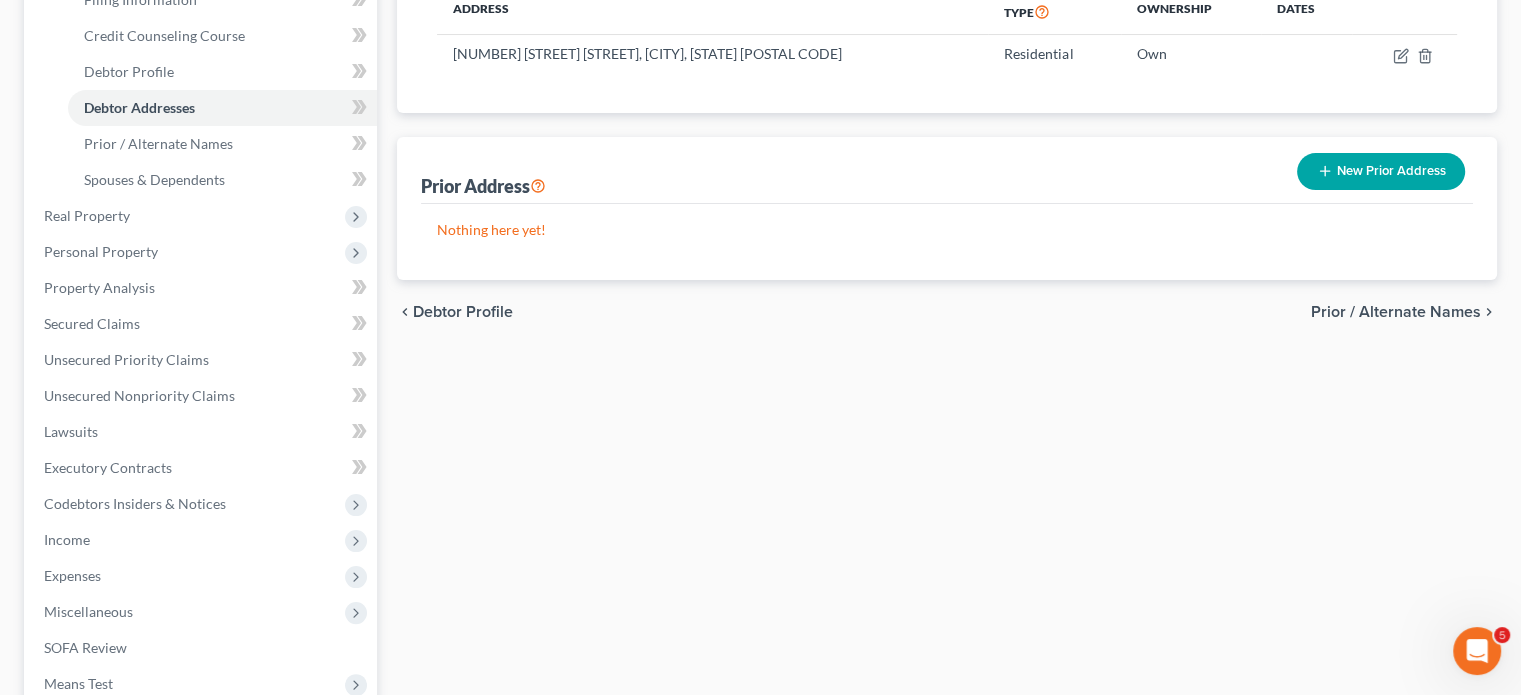 scroll, scrollTop: 352, scrollLeft: 0, axis: vertical 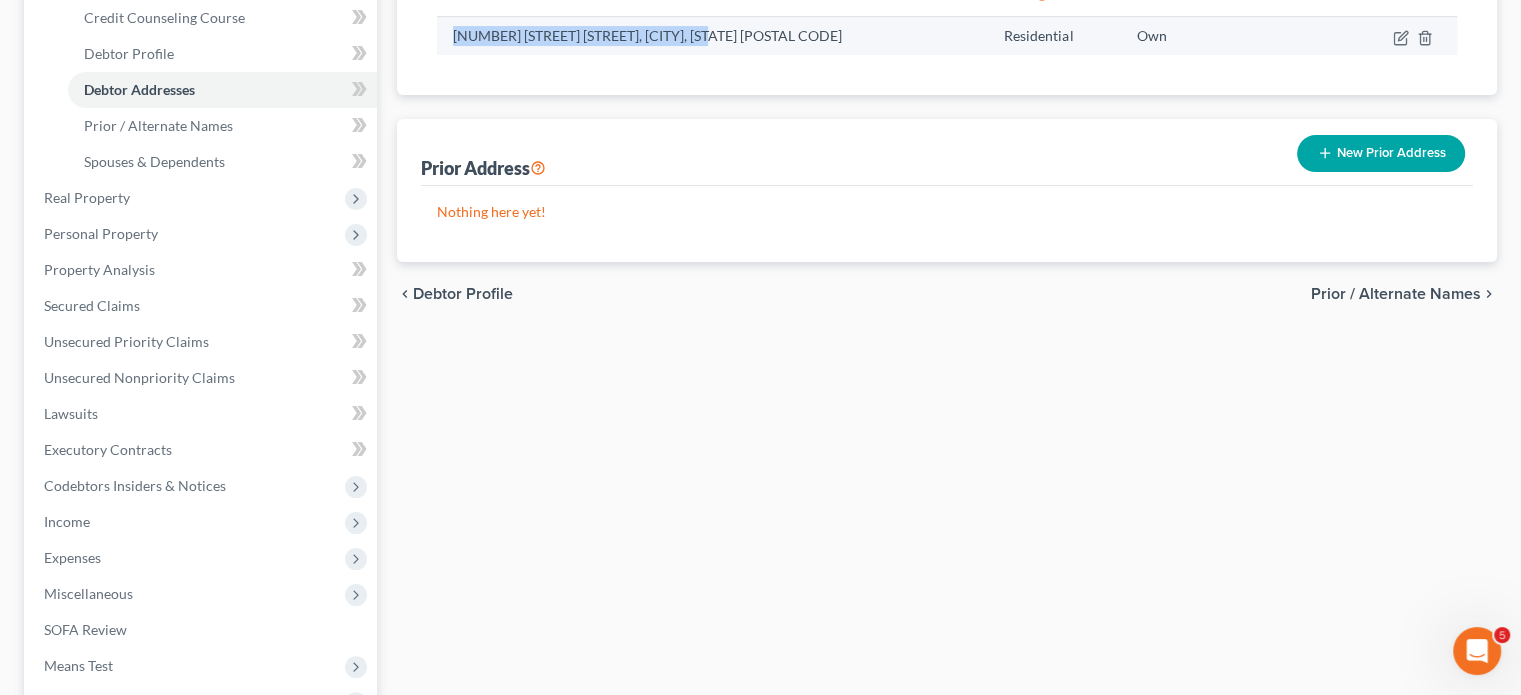 drag, startPoint x: 472, startPoint y: 171, endPoint x: 813, endPoint y: 190, distance: 341.5289 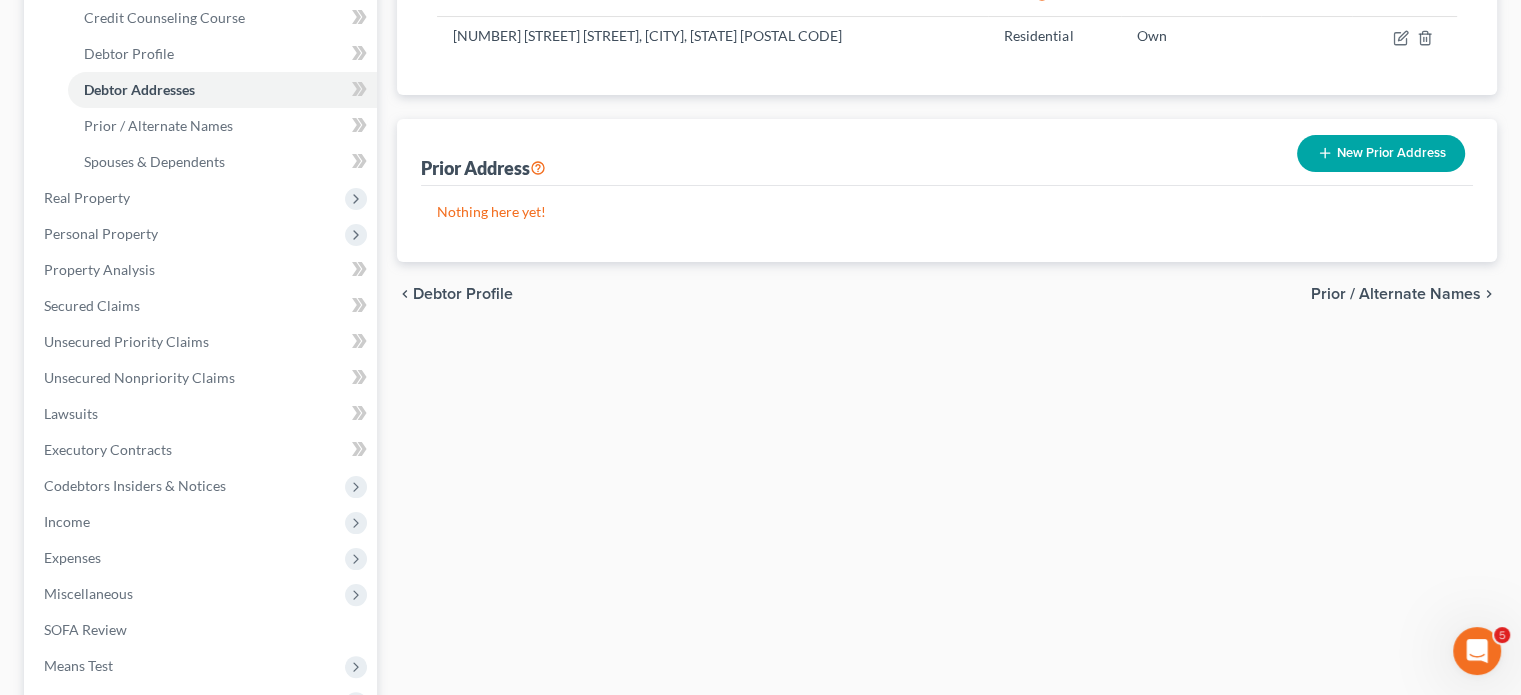 click on "Current Address New Address
Address Type  Ownership Dates [STREET_NUMBER] [STREET_NAME], [CITY], [STATE] [ZIP_CODE] Residential Own
Prior Address  New Prior Address Nothing here yet!" at bounding box center [947, 75] 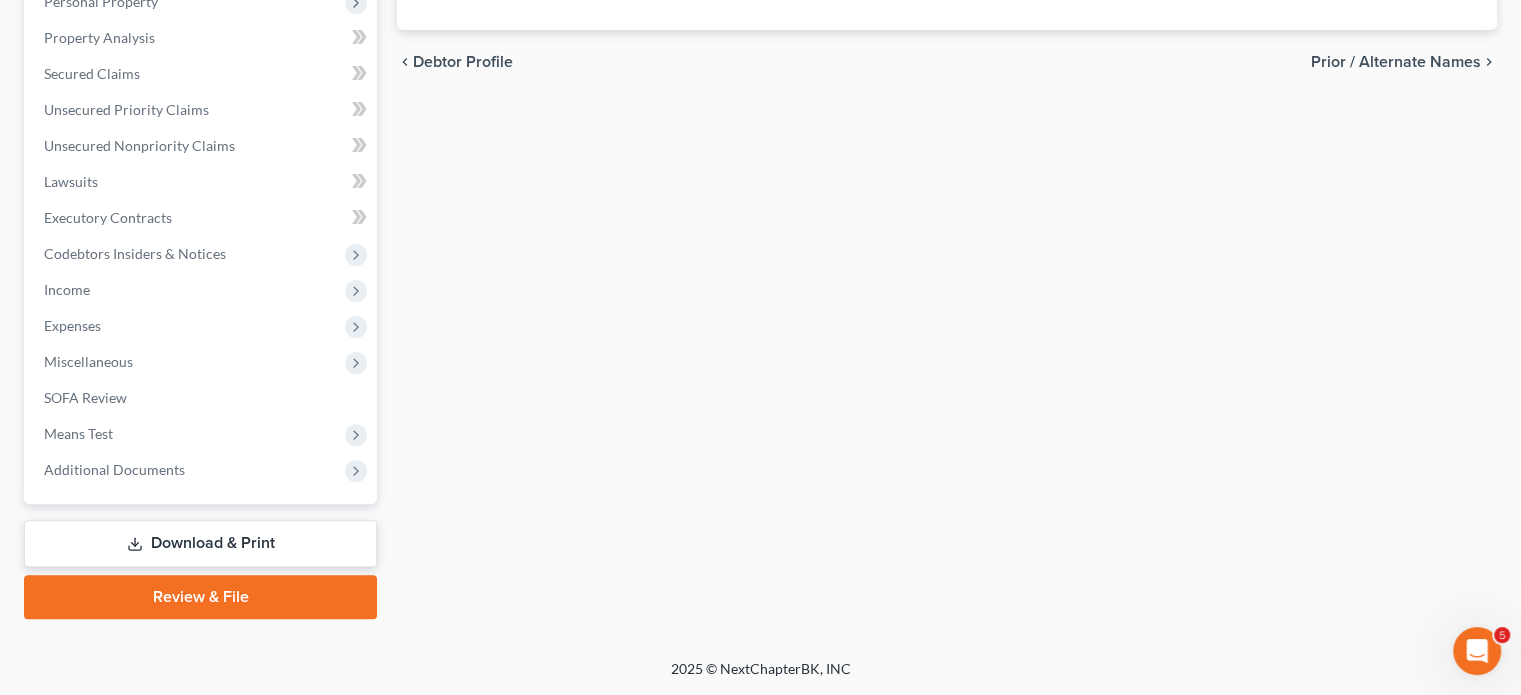 scroll, scrollTop: 814, scrollLeft: 0, axis: vertical 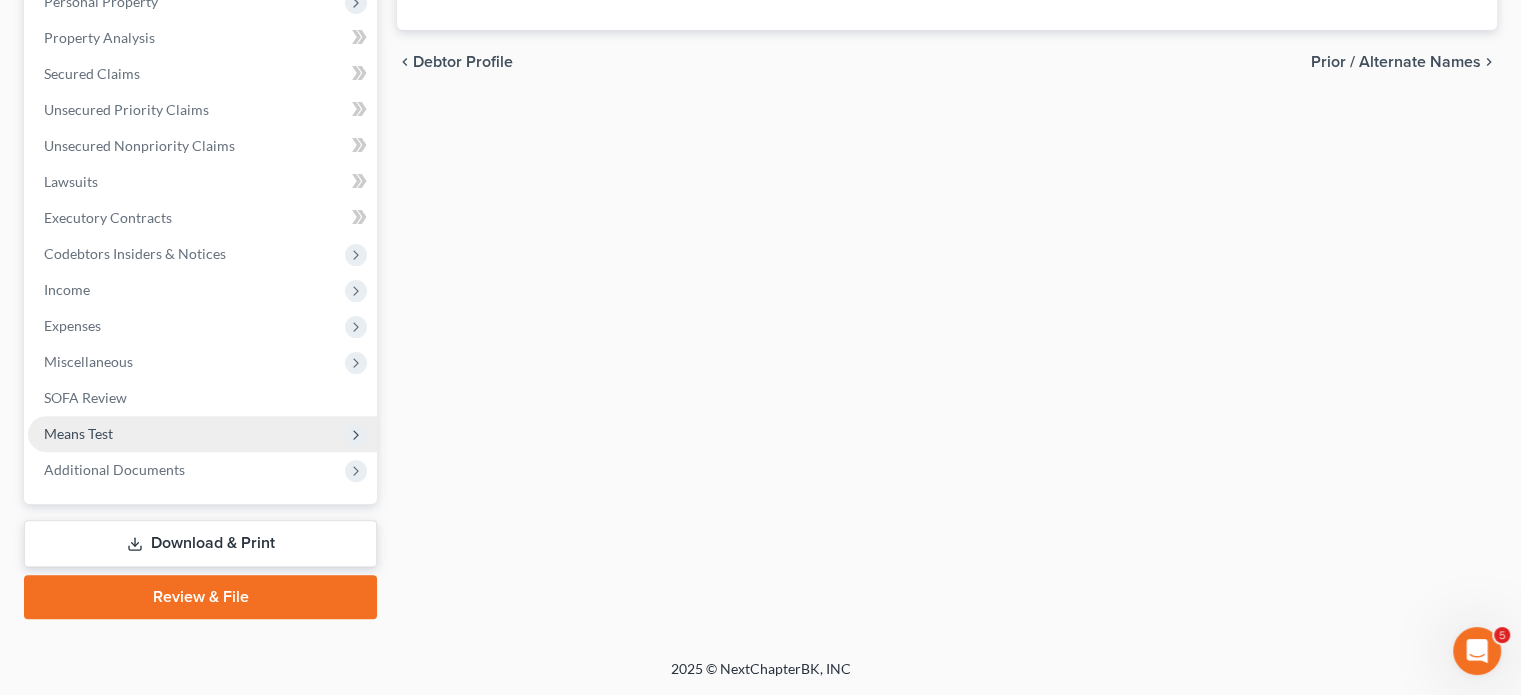 click on "Means Test" at bounding box center (202, 434) 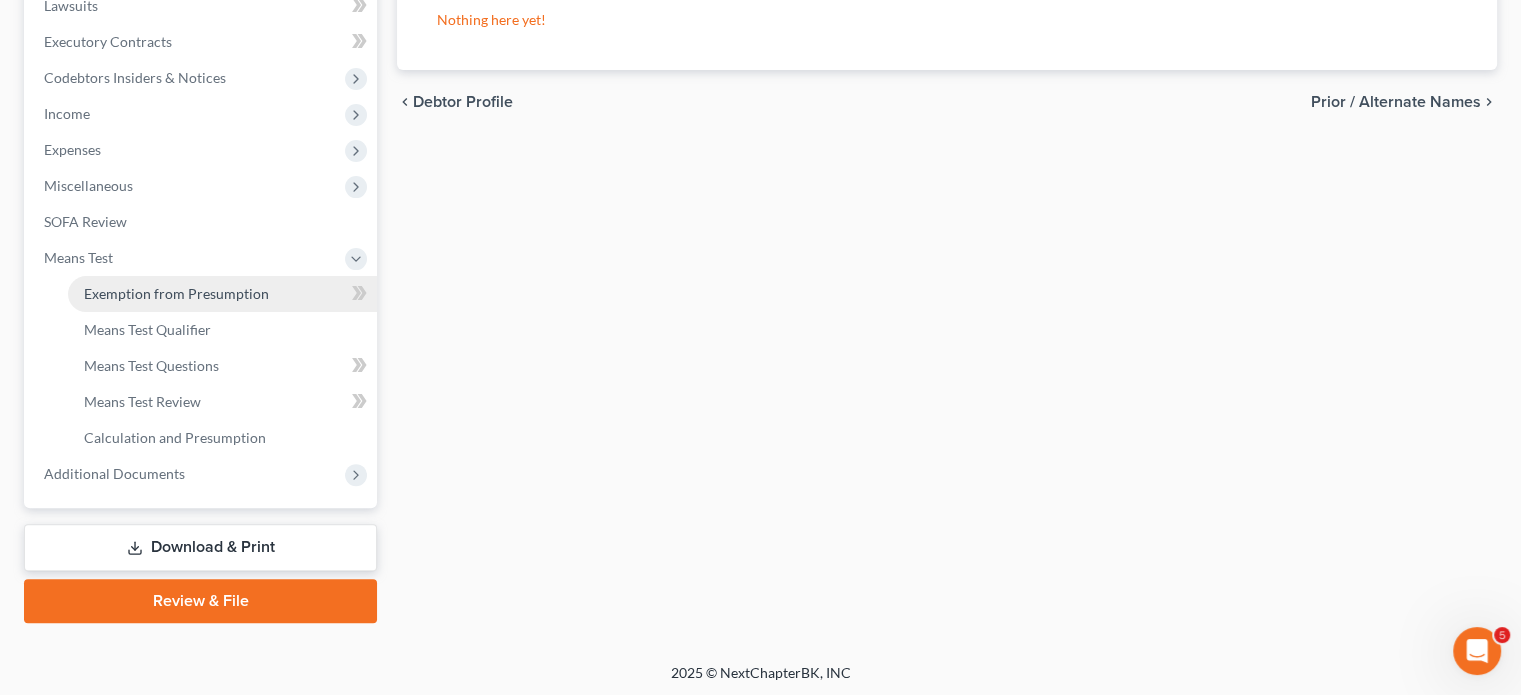 click on "Exemption from Presumption" at bounding box center [176, 293] 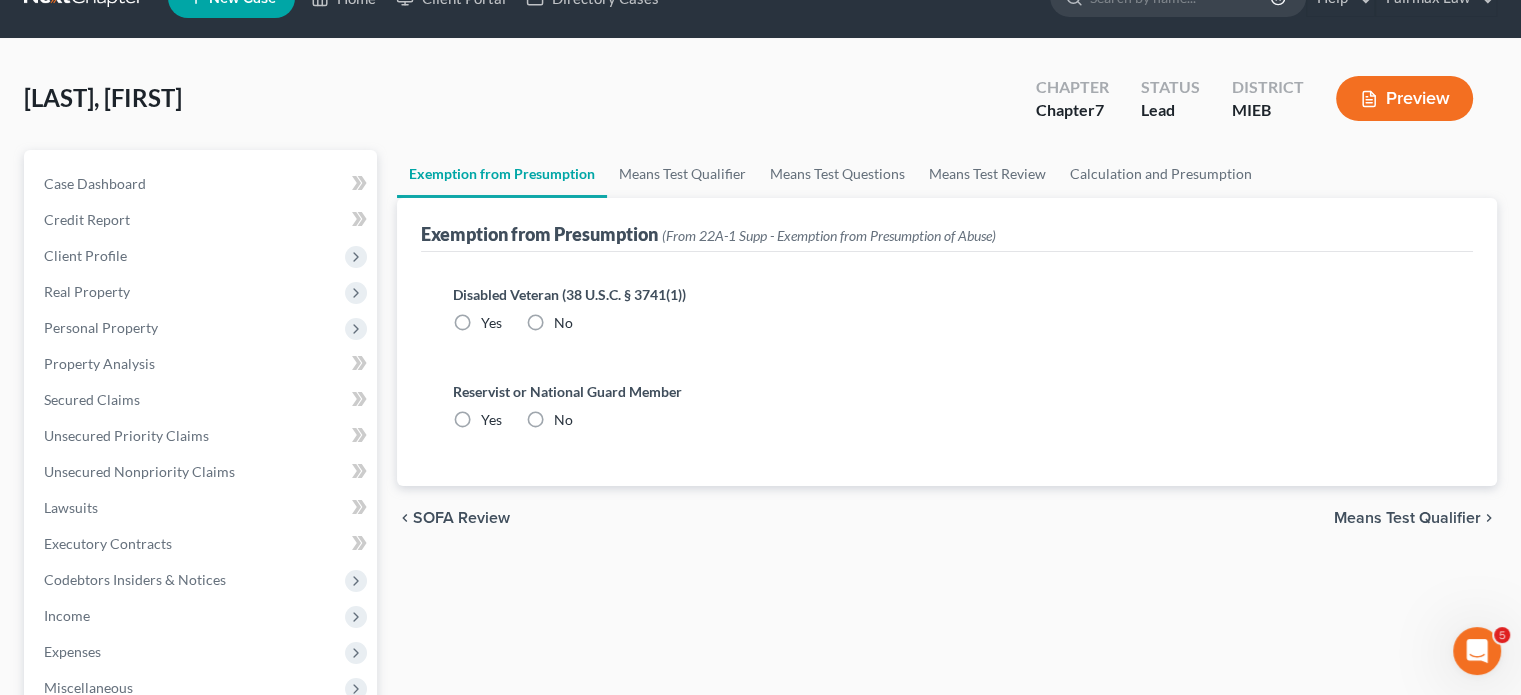 scroll, scrollTop: 0, scrollLeft: 0, axis: both 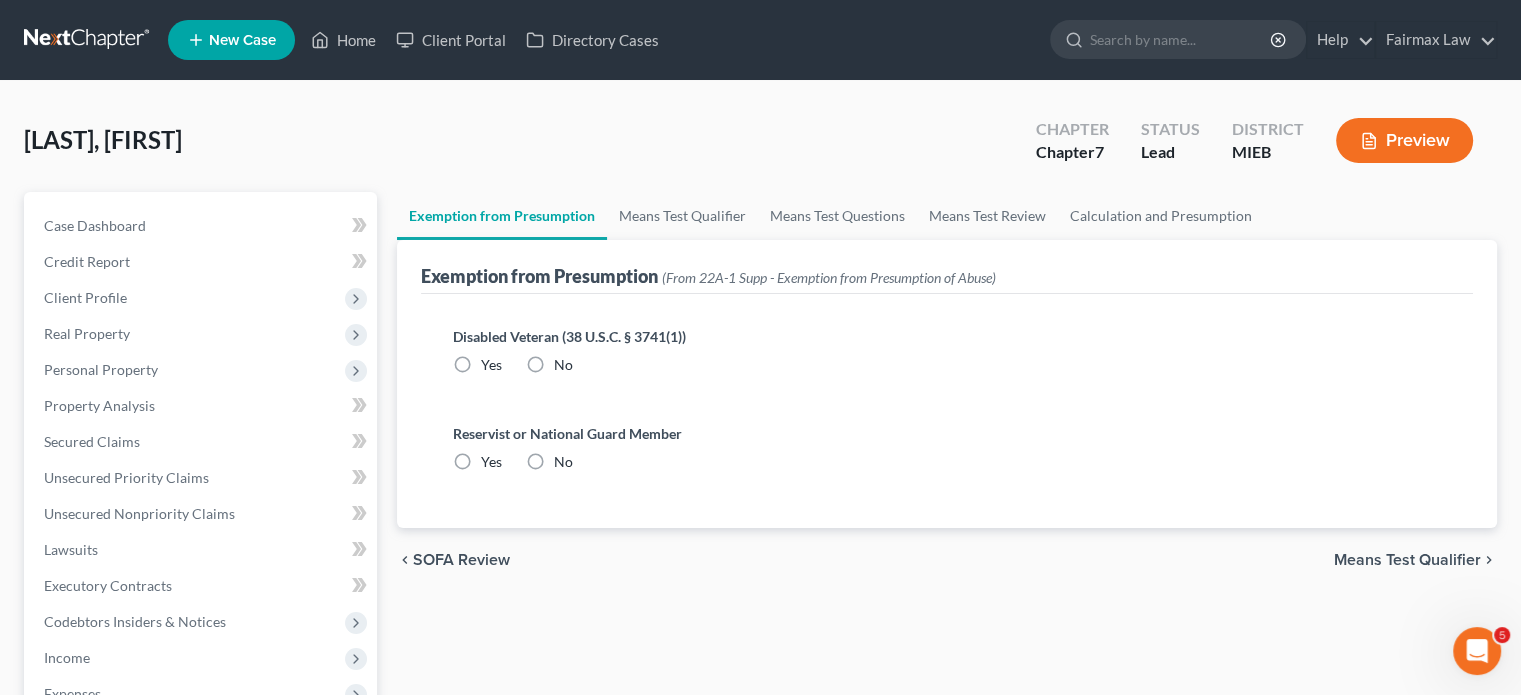 click on "No" at bounding box center (563, 365) 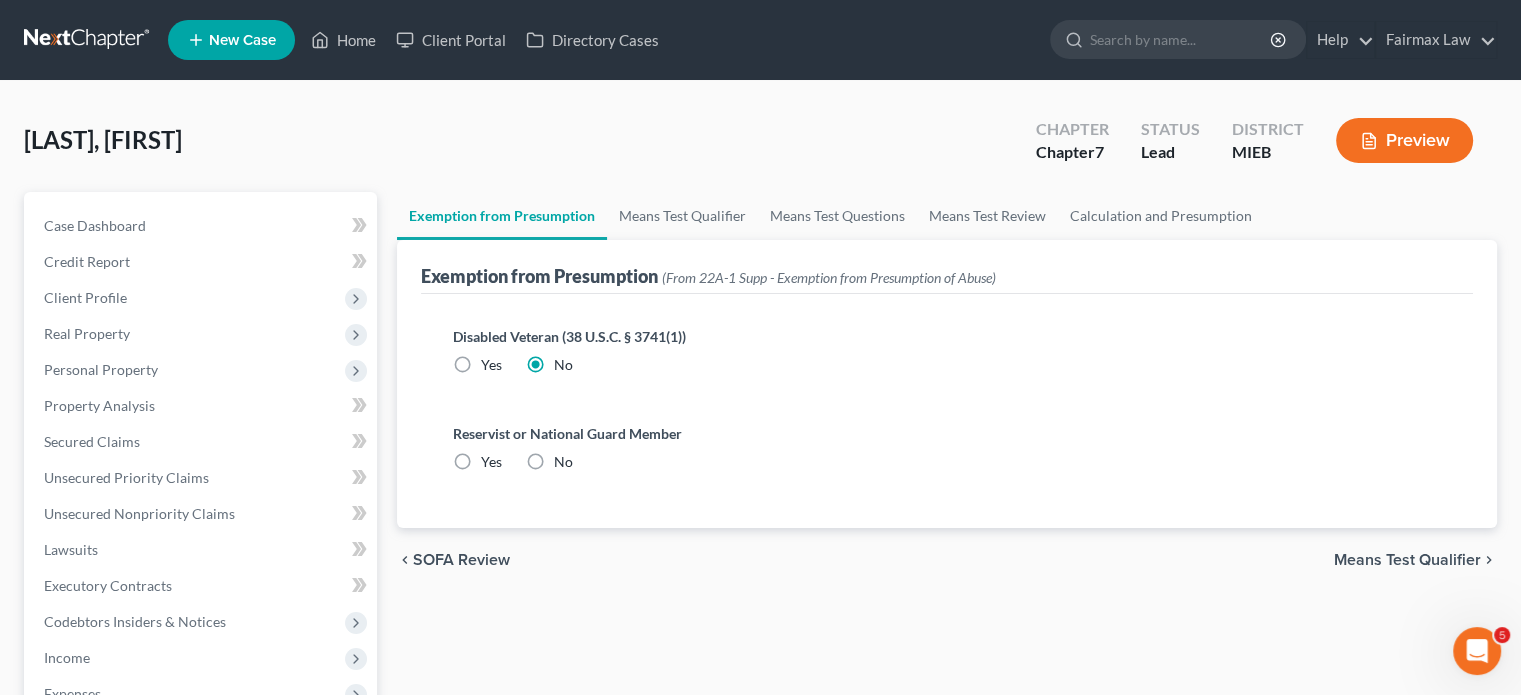 click on "No" at bounding box center (563, 462) 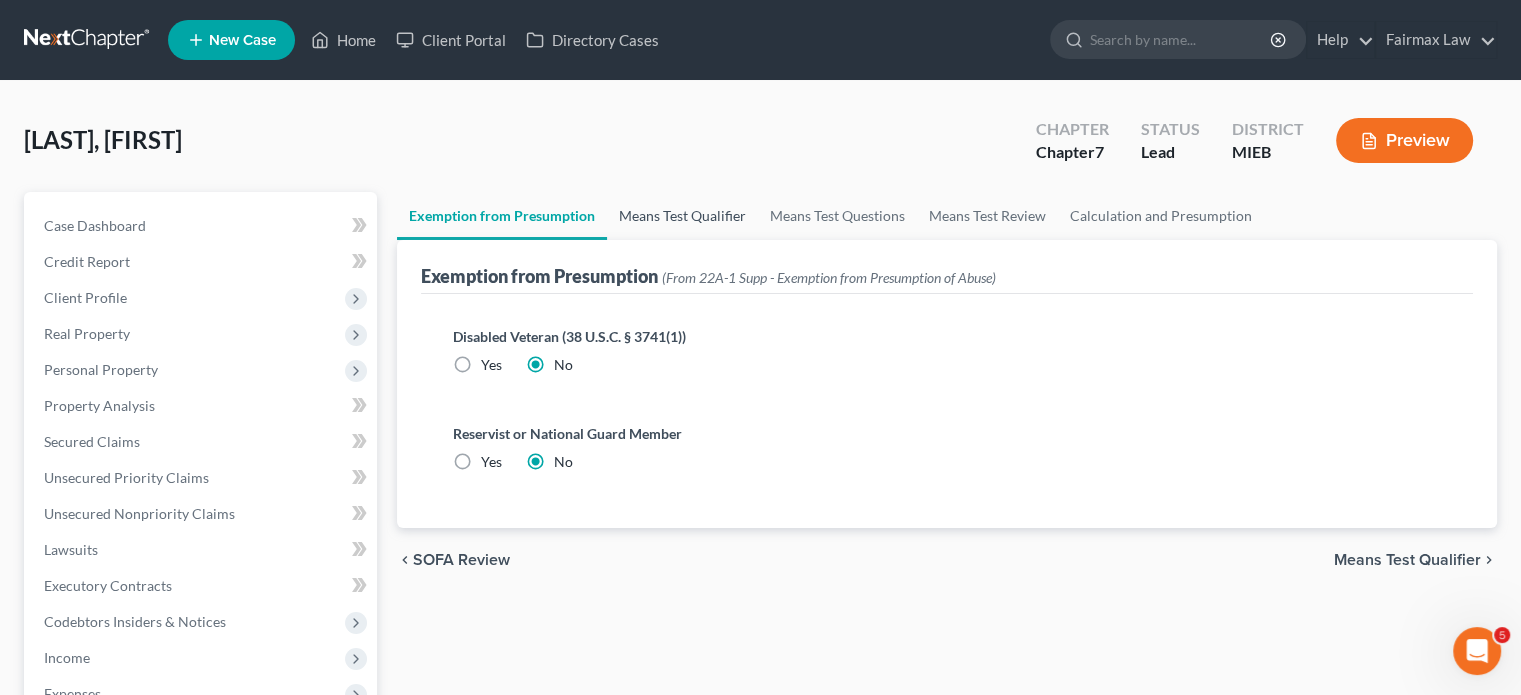click on "Means Test Qualifier" at bounding box center [682, 216] 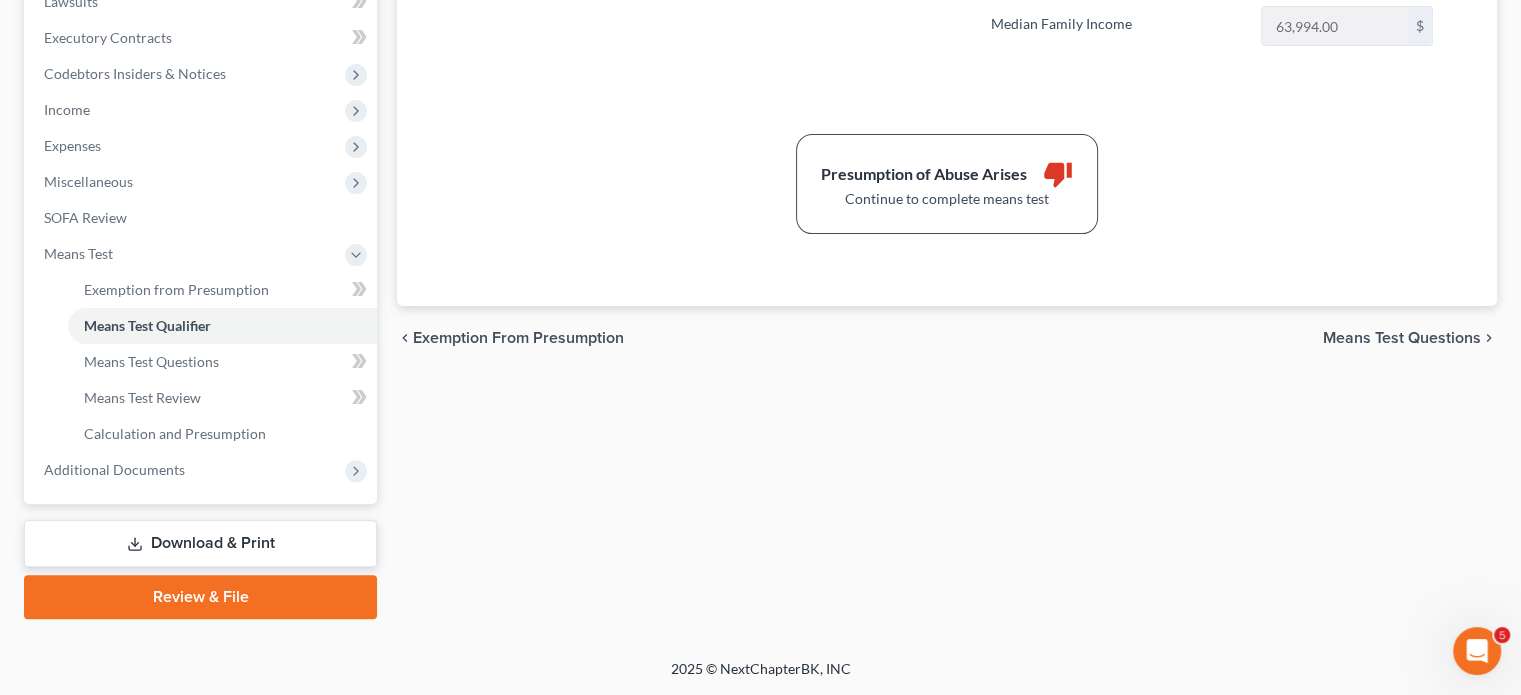 scroll, scrollTop: 724, scrollLeft: 0, axis: vertical 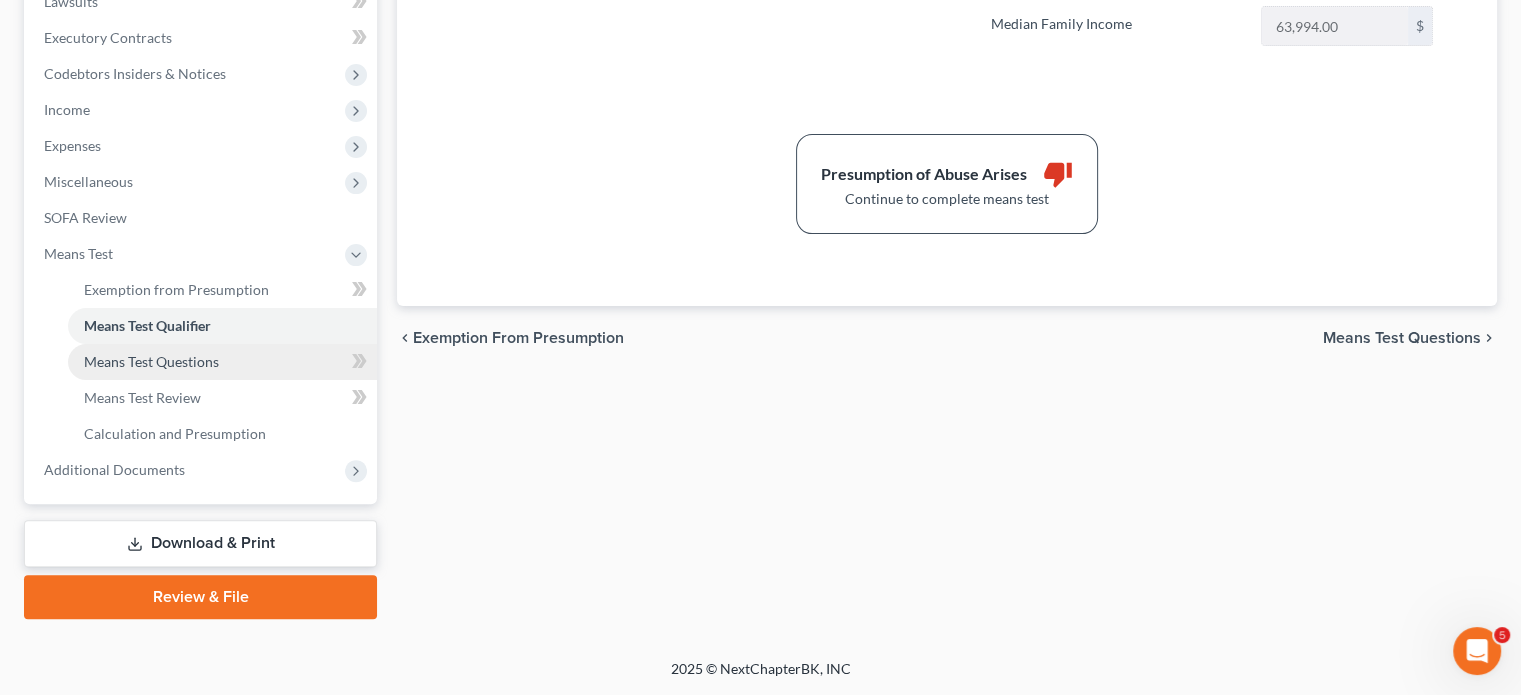 click on "Means Test Questions" at bounding box center (151, 361) 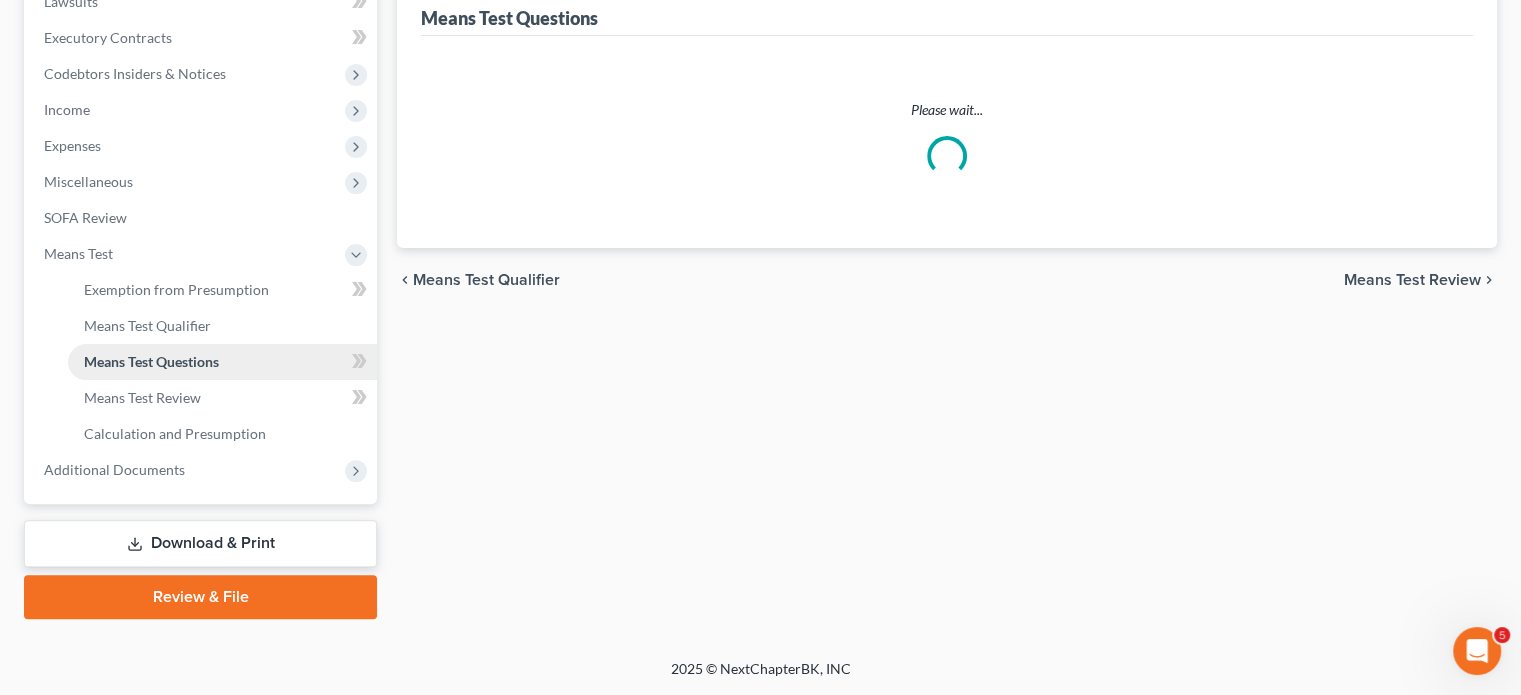 scroll, scrollTop: 404, scrollLeft: 0, axis: vertical 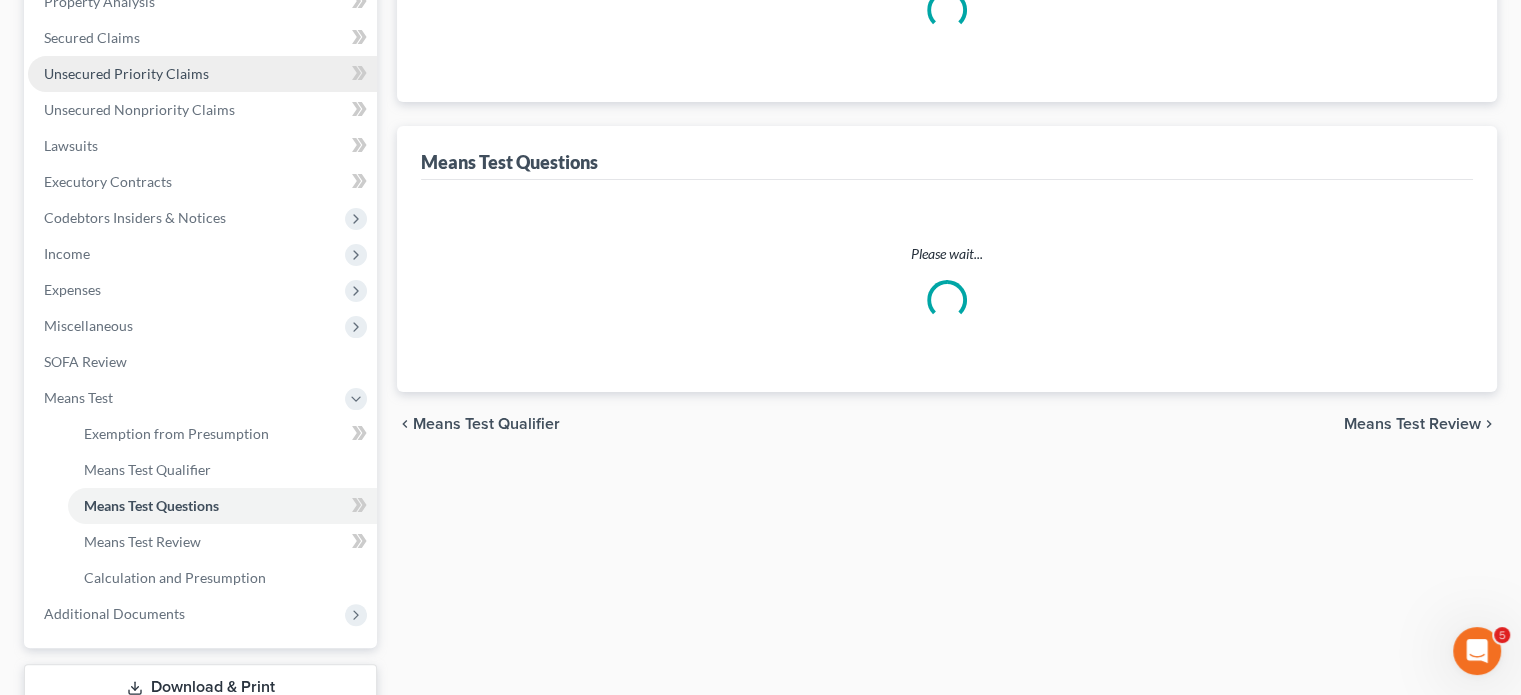 select on "0" 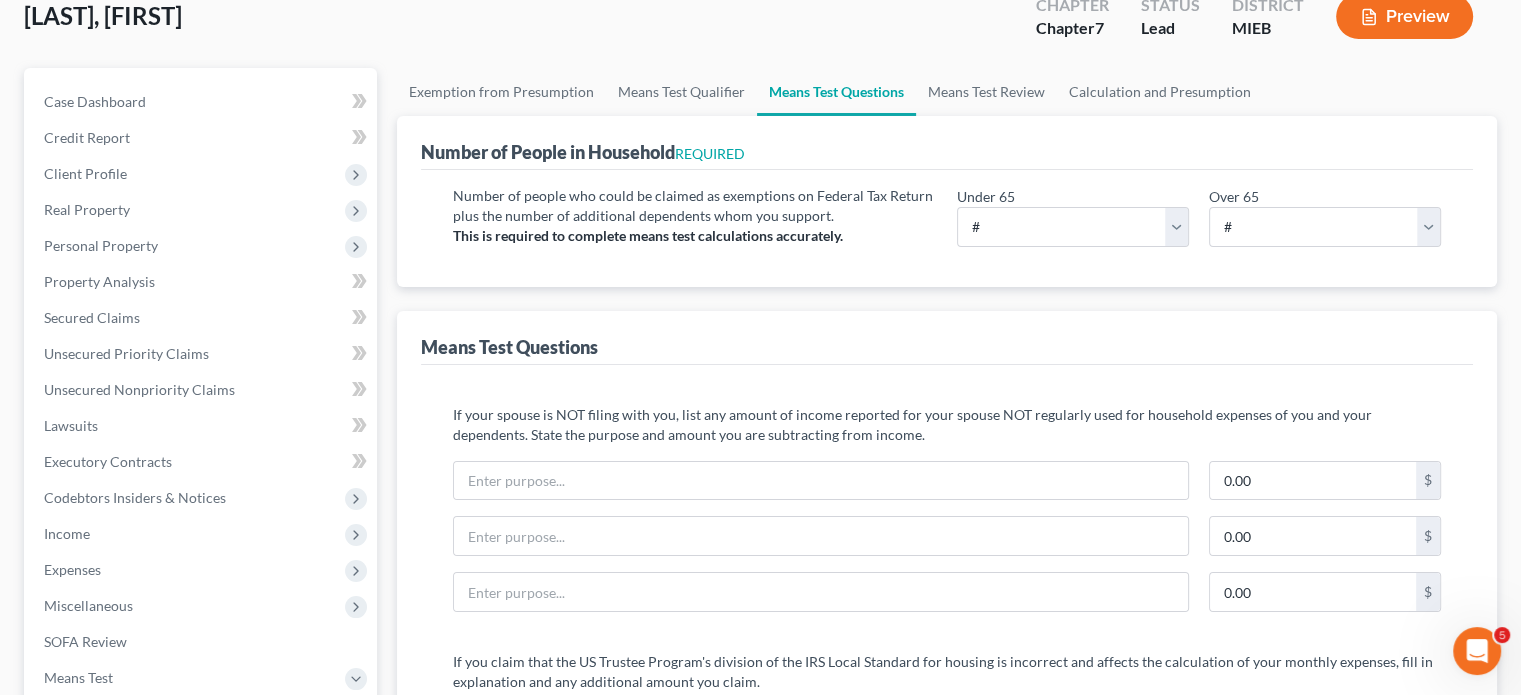 scroll, scrollTop: 204, scrollLeft: 0, axis: vertical 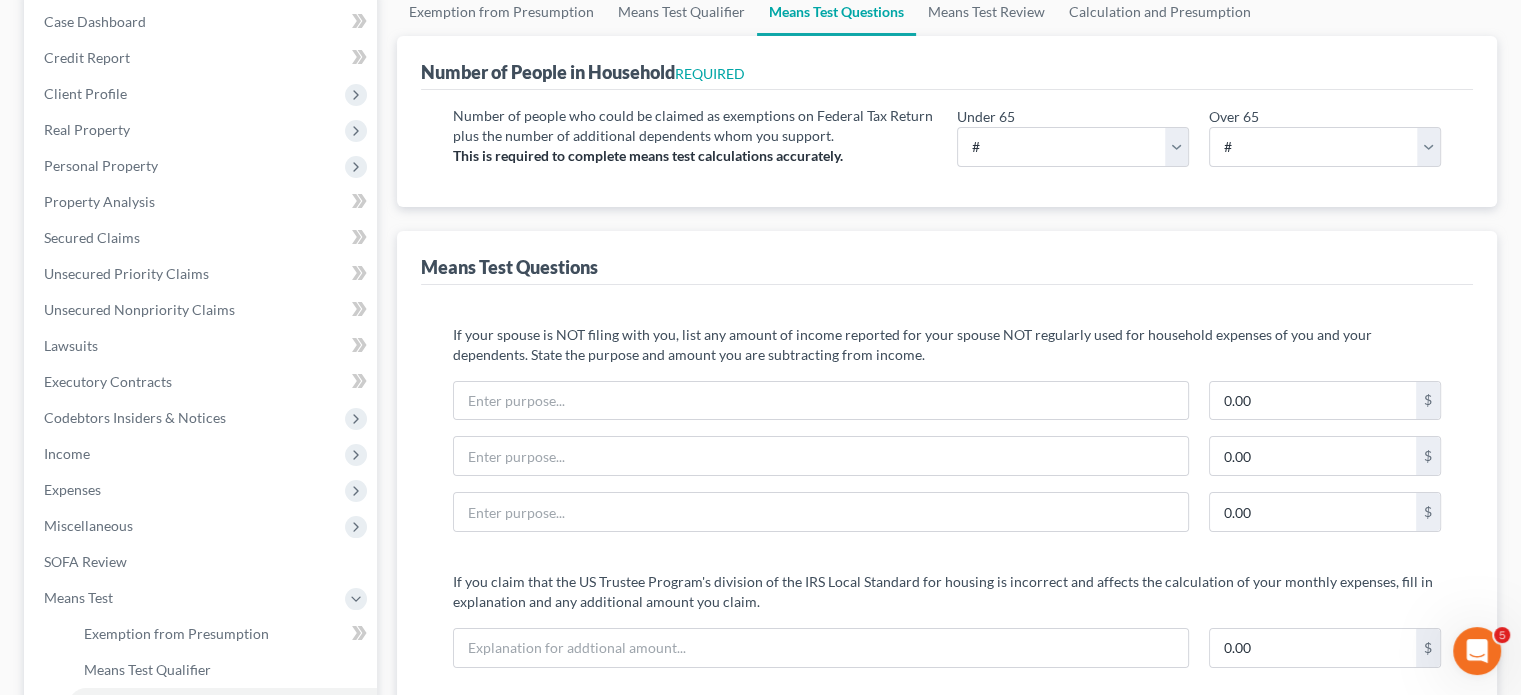 click on "Under 65 # 0 1 2 3 4 5 6 7 8 9 10 Over 65 # 0 1 2 3 4 5 6 7 8 9 10" at bounding box center (1199, 144) 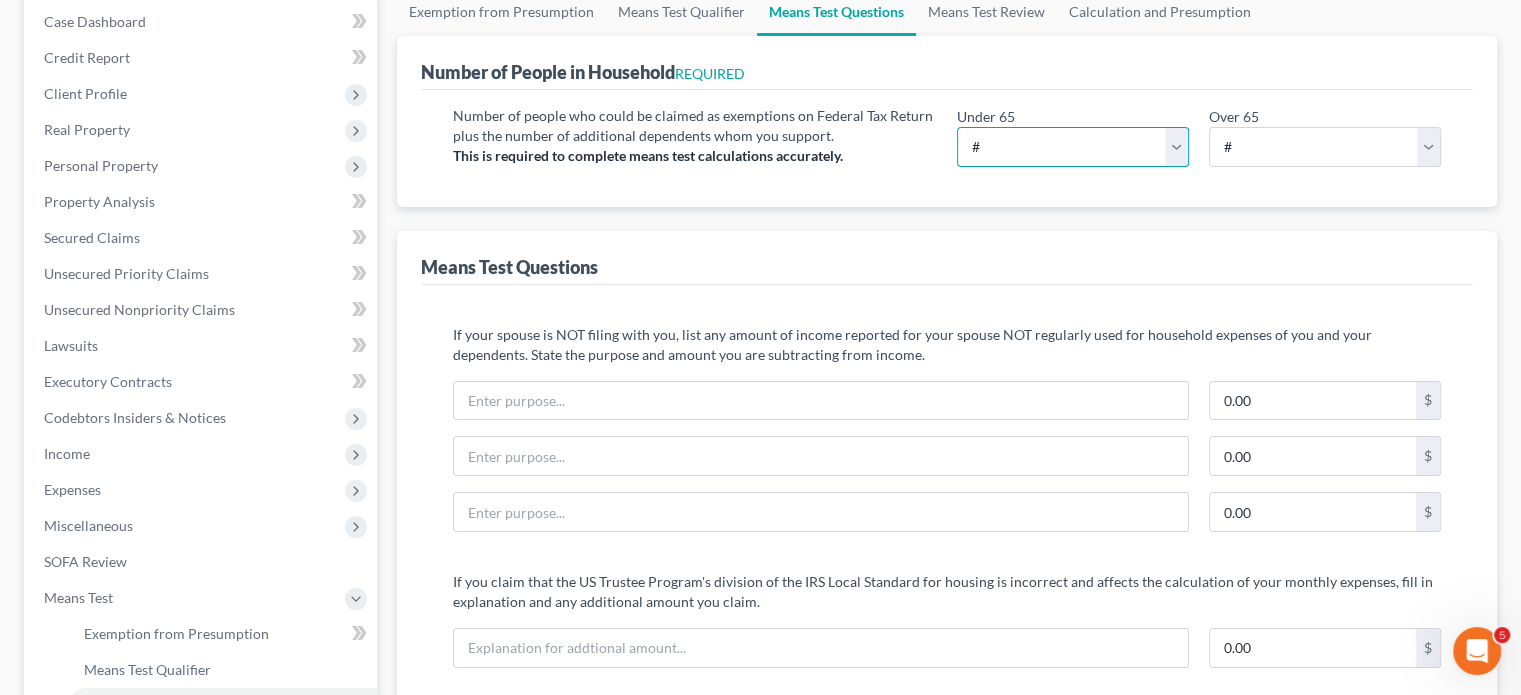 click on "# 0 1 2 3 4 5 6 7 8 9 10" at bounding box center [1073, 147] 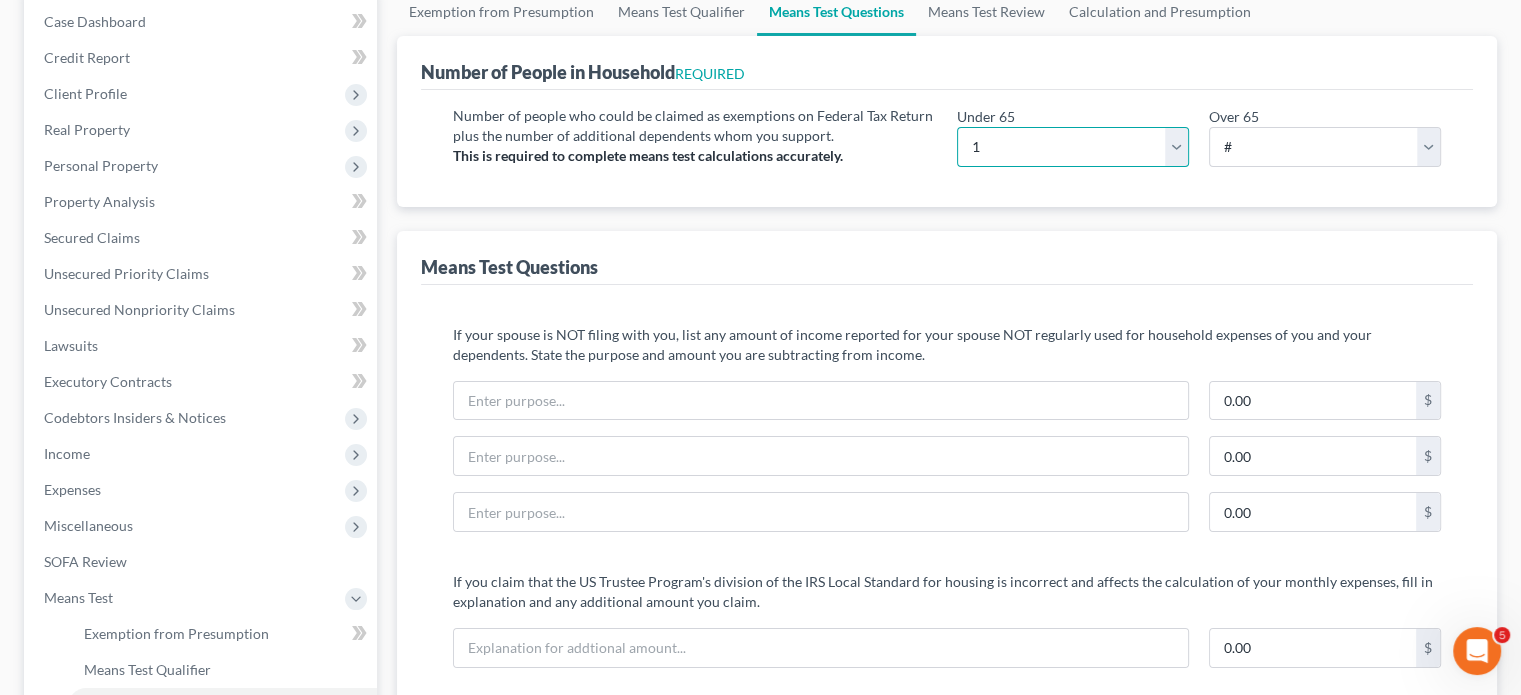 click on "# 0 1 2 3 4 5 6 7 8 9 10" at bounding box center [1073, 147] 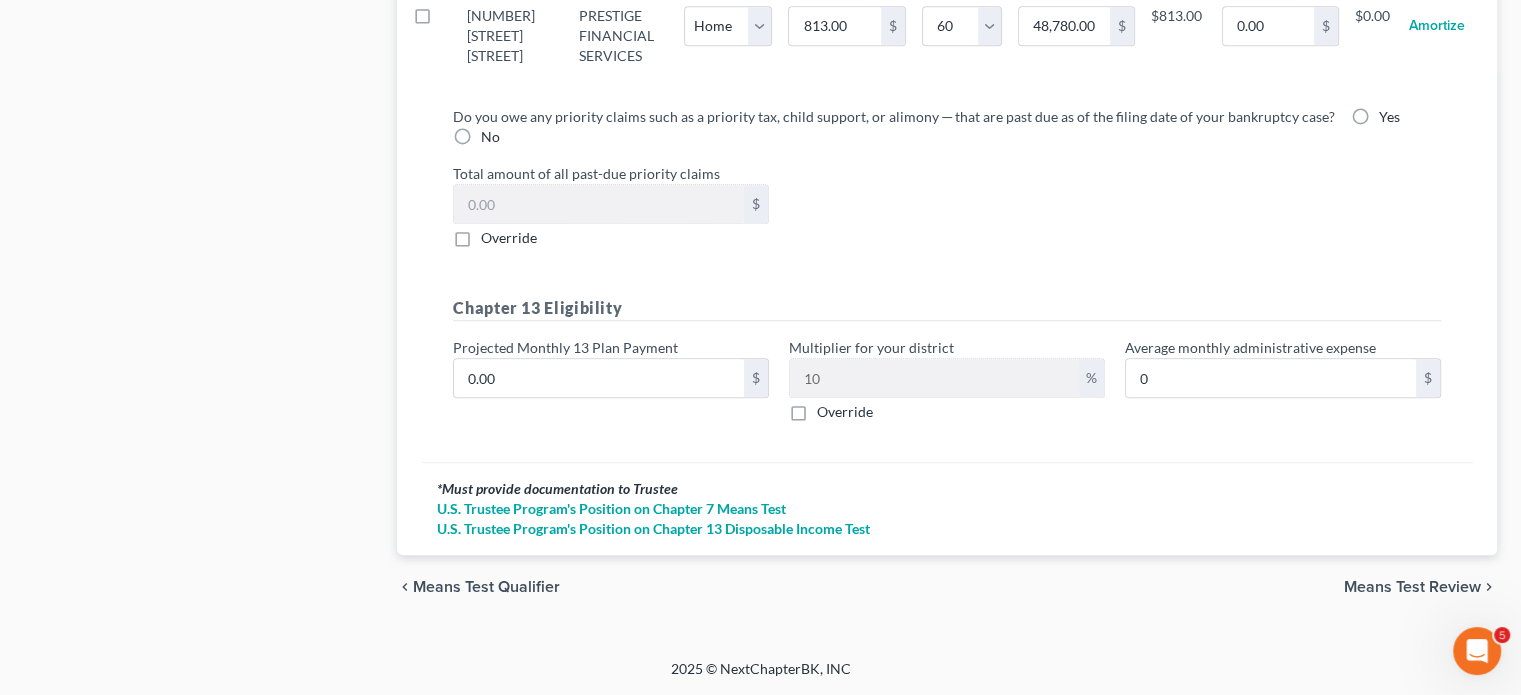 scroll, scrollTop: 2679, scrollLeft: 0, axis: vertical 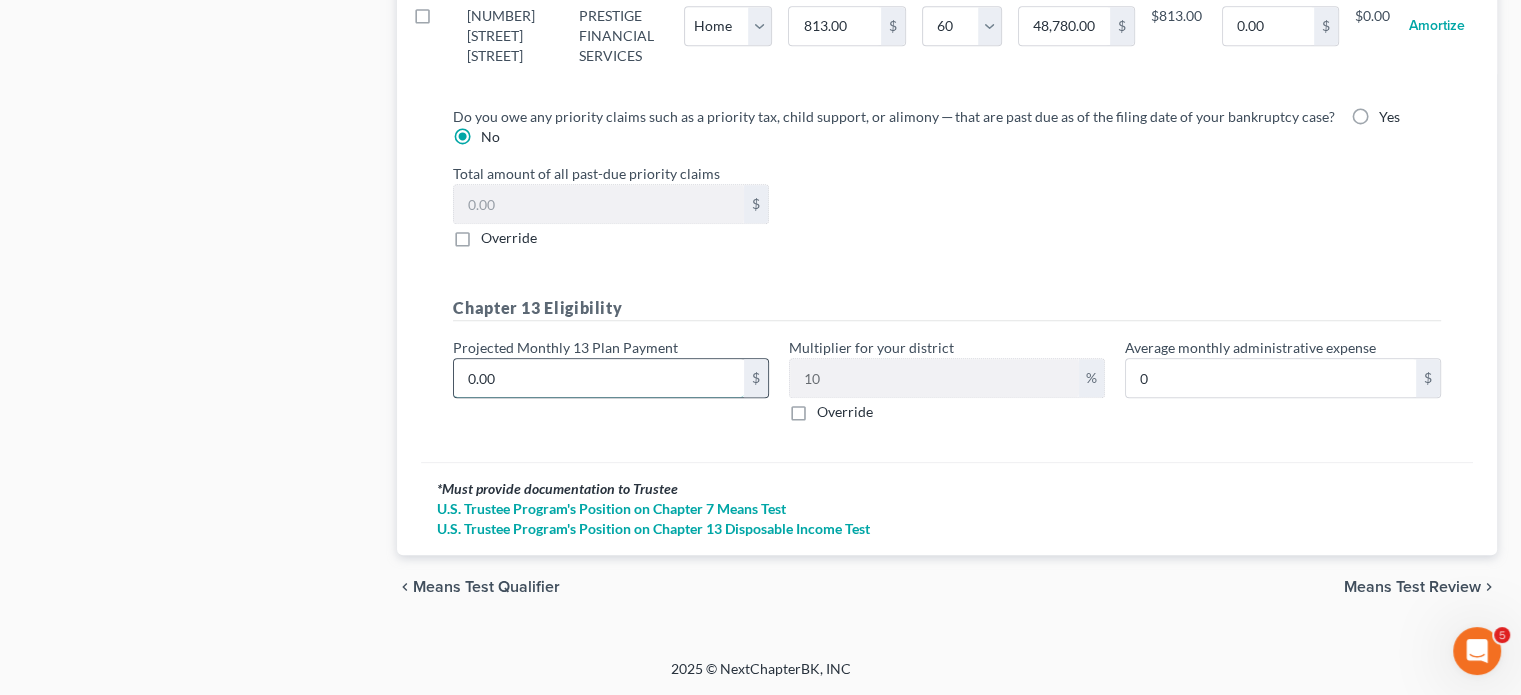 click on "0.00" at bounding box center [599, 378] 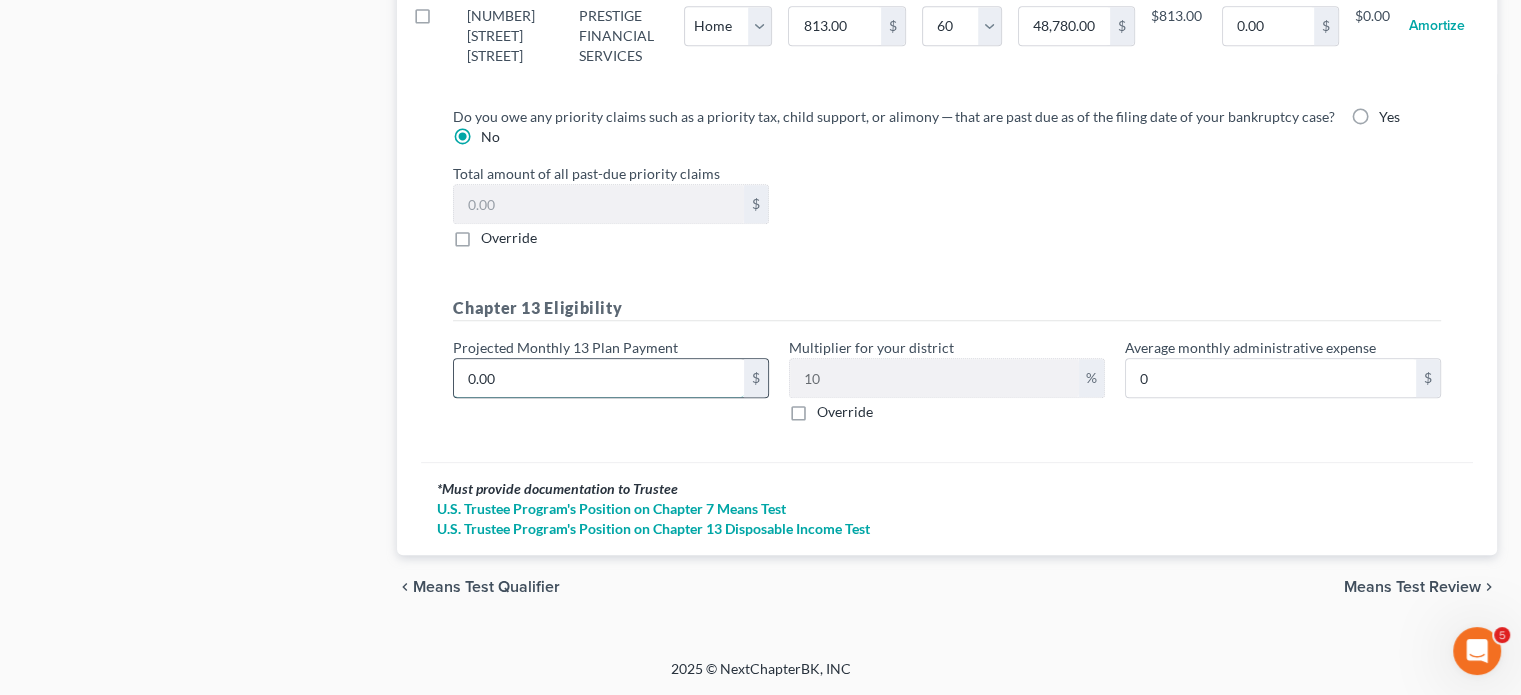 type on "5" 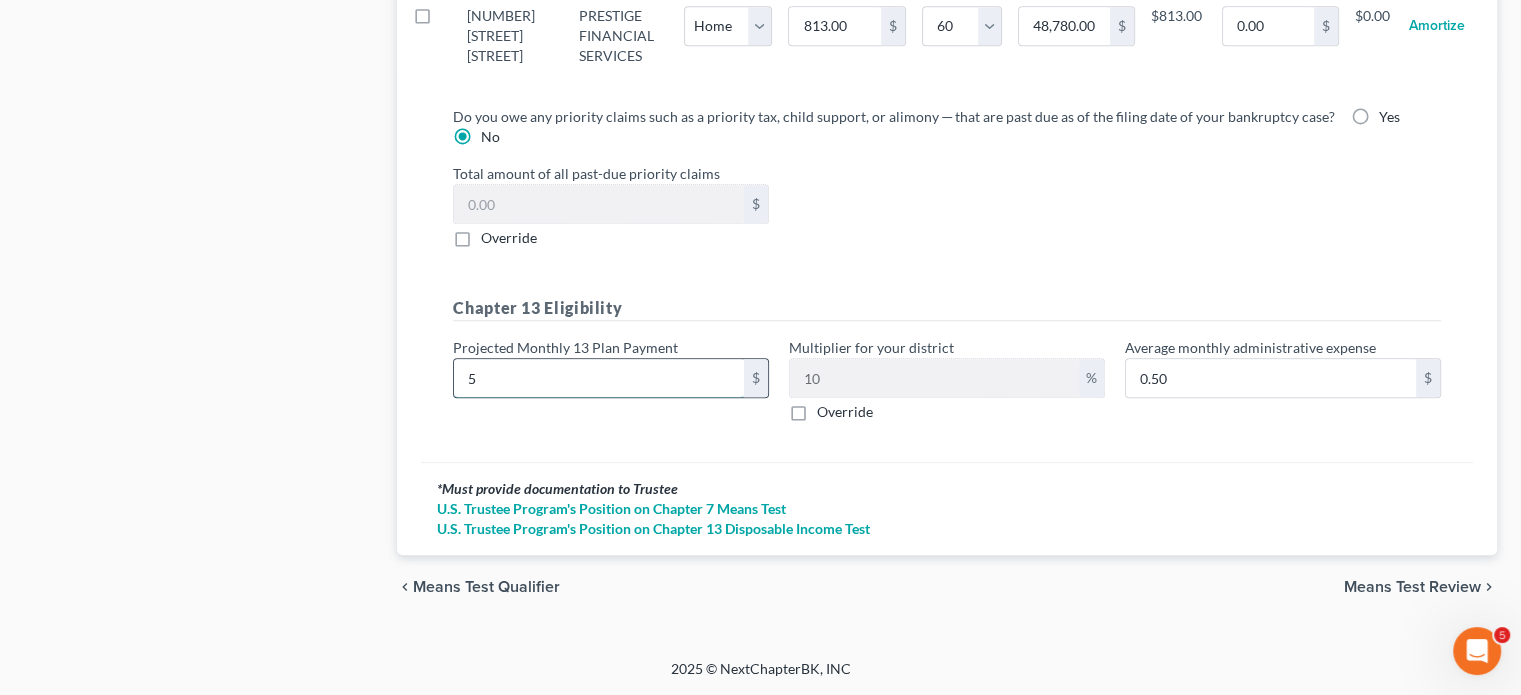 type on "50" 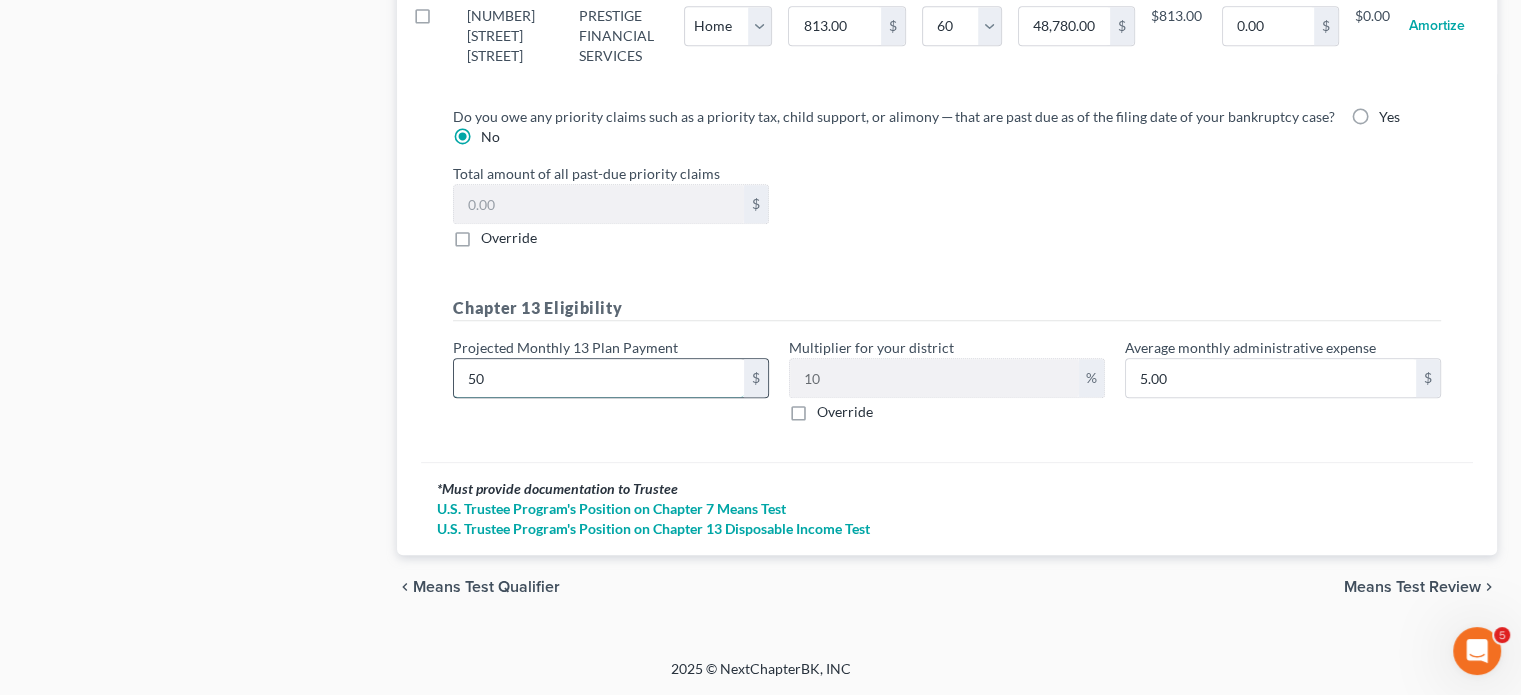 type on "500" 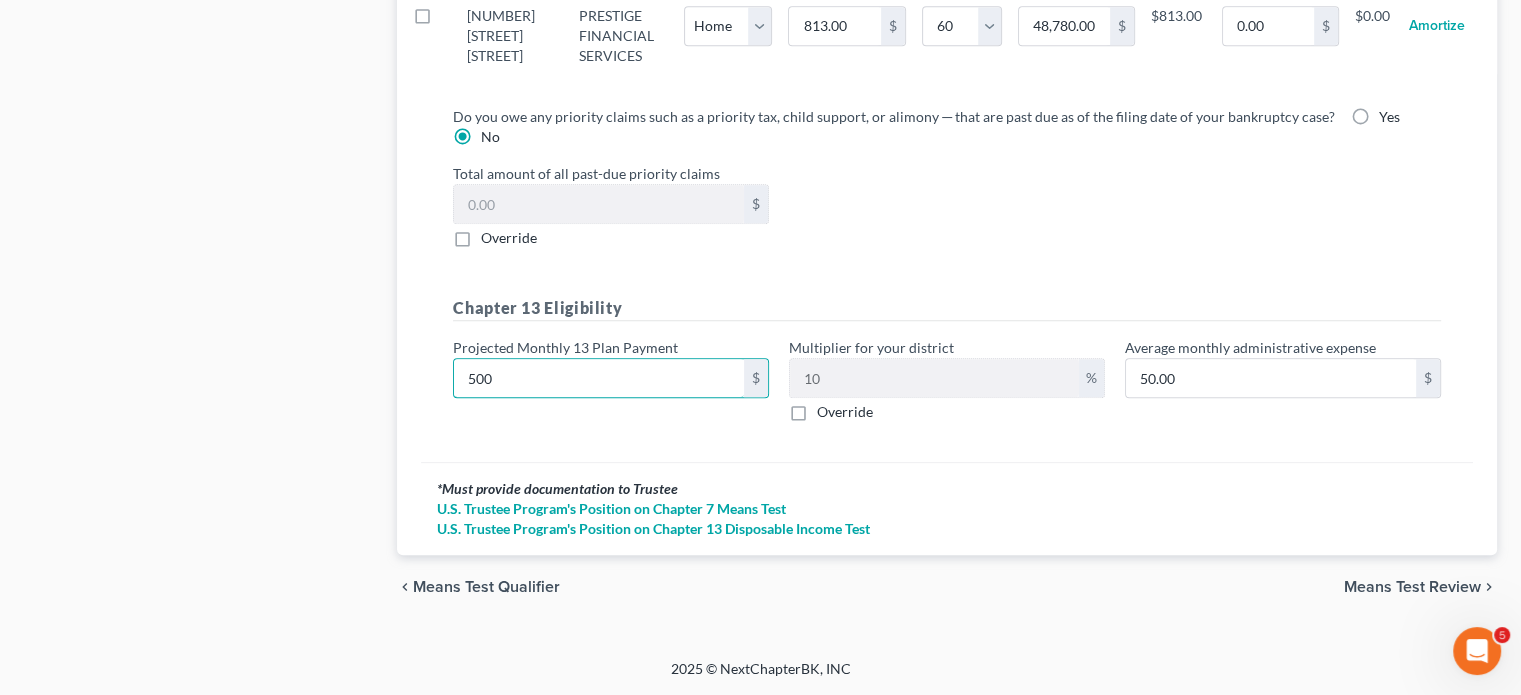 scroll, scrollTop: 3065, scrollLeft: 0, axis: vertical 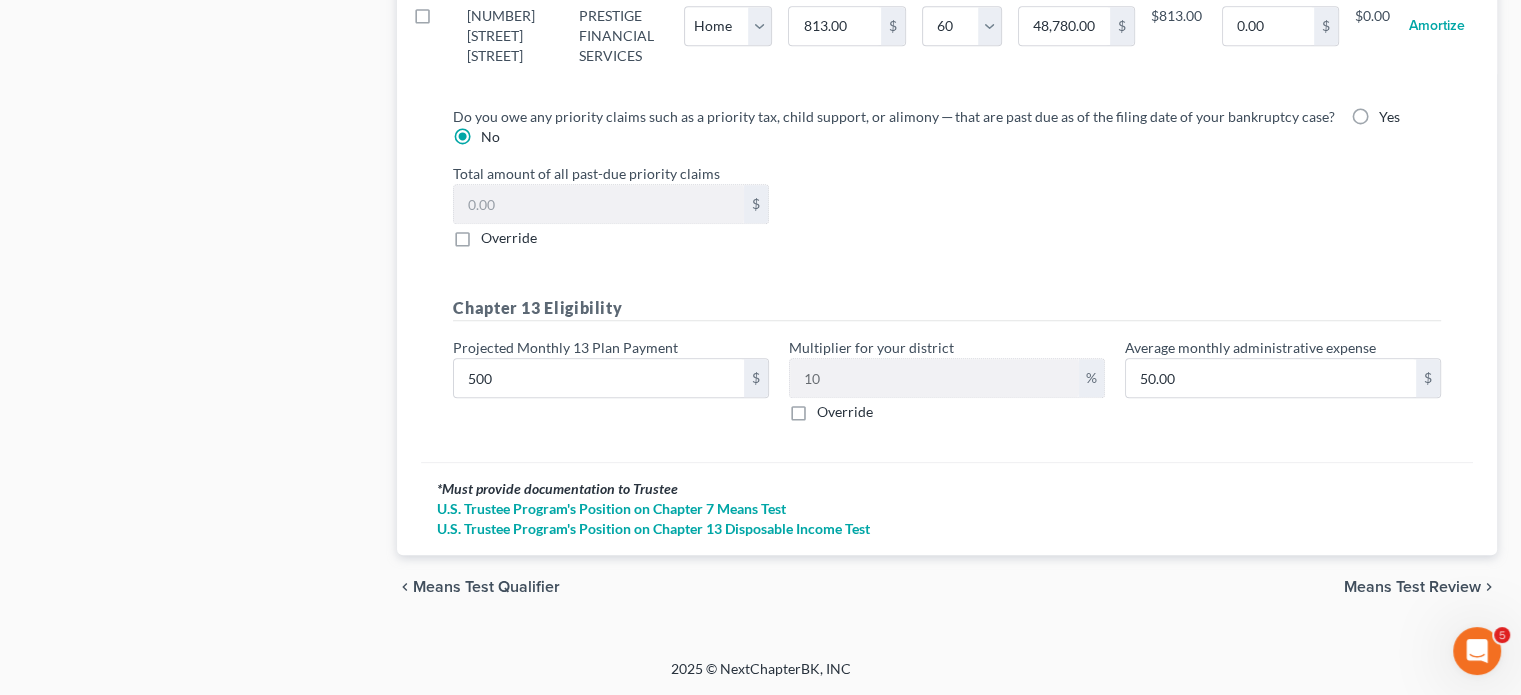 click on "Means Test Review" at bounding box center (1412, 587) 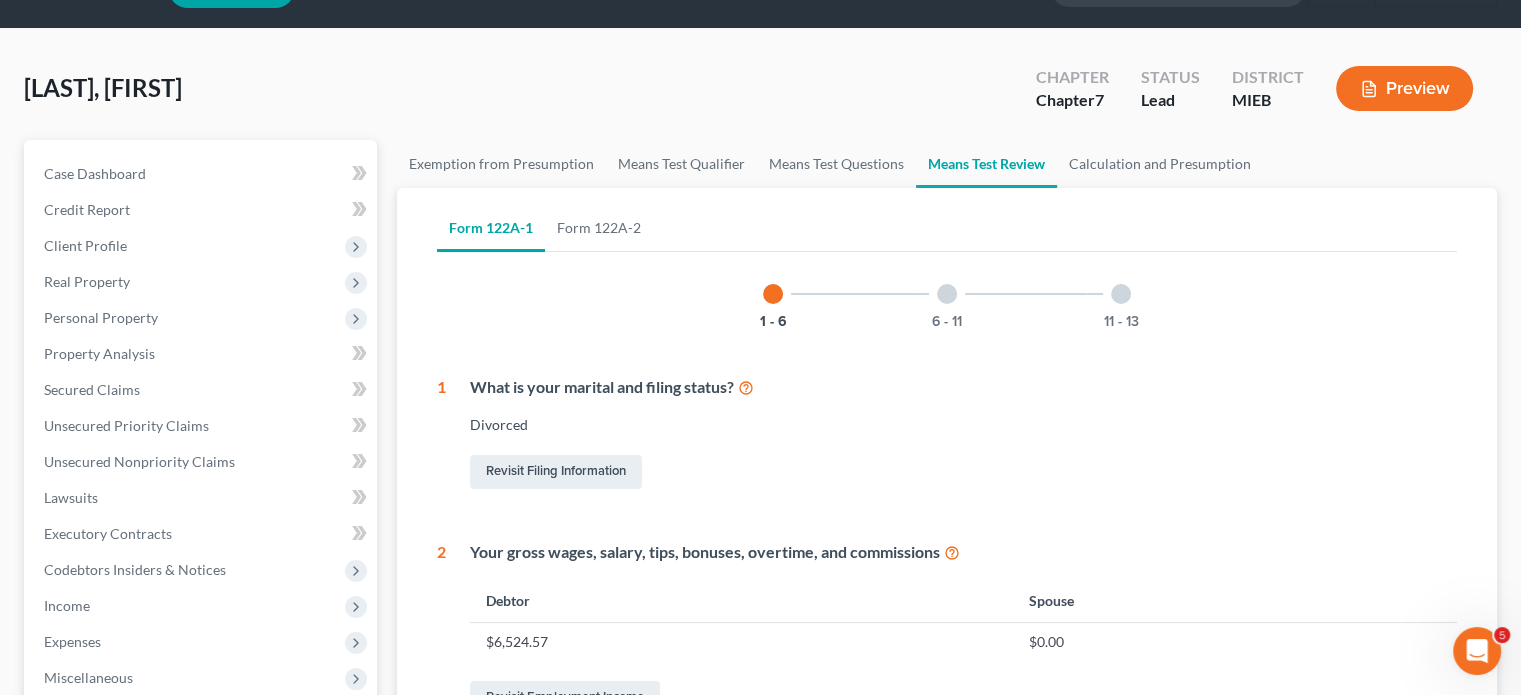scroll, scrollTop: 0, scrollLeft: 0, axis: both 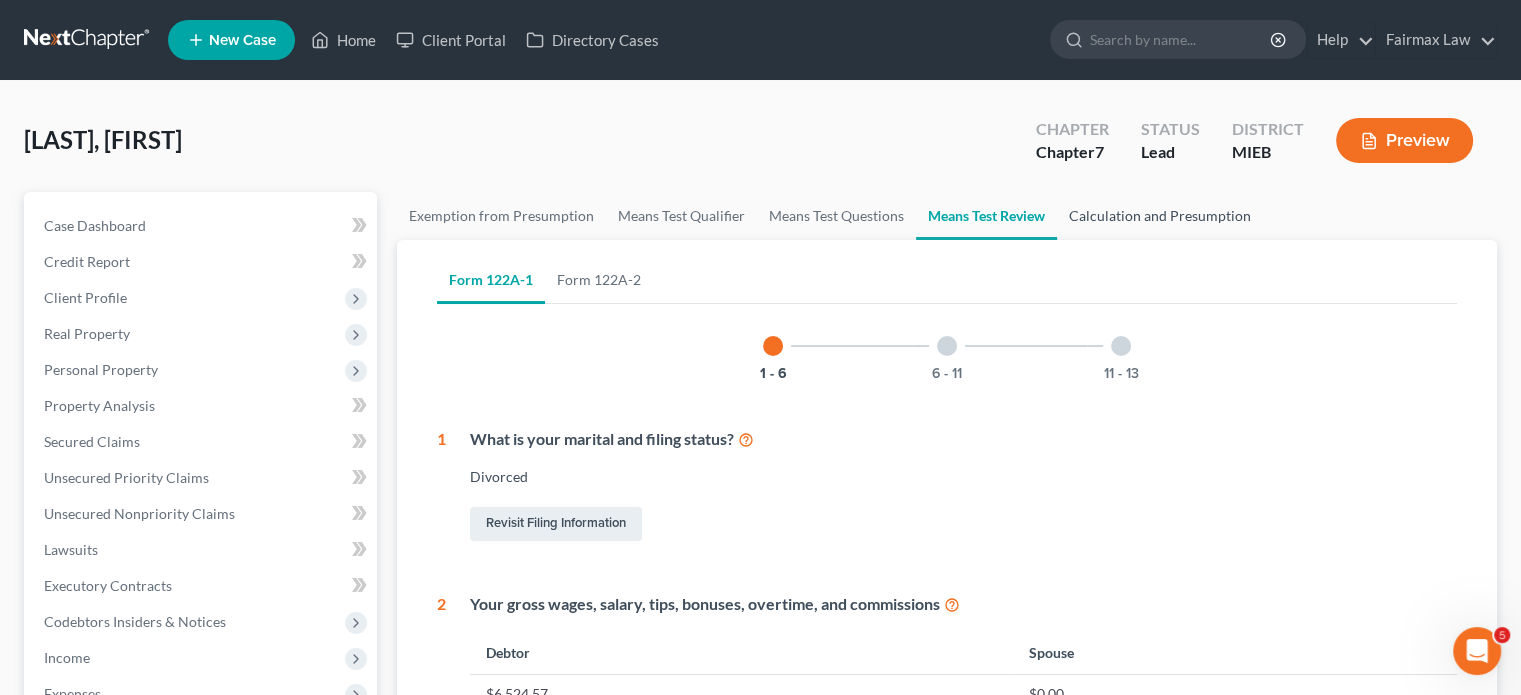 click on "Calculation and Presumption" at bounding box center (1160, 216) 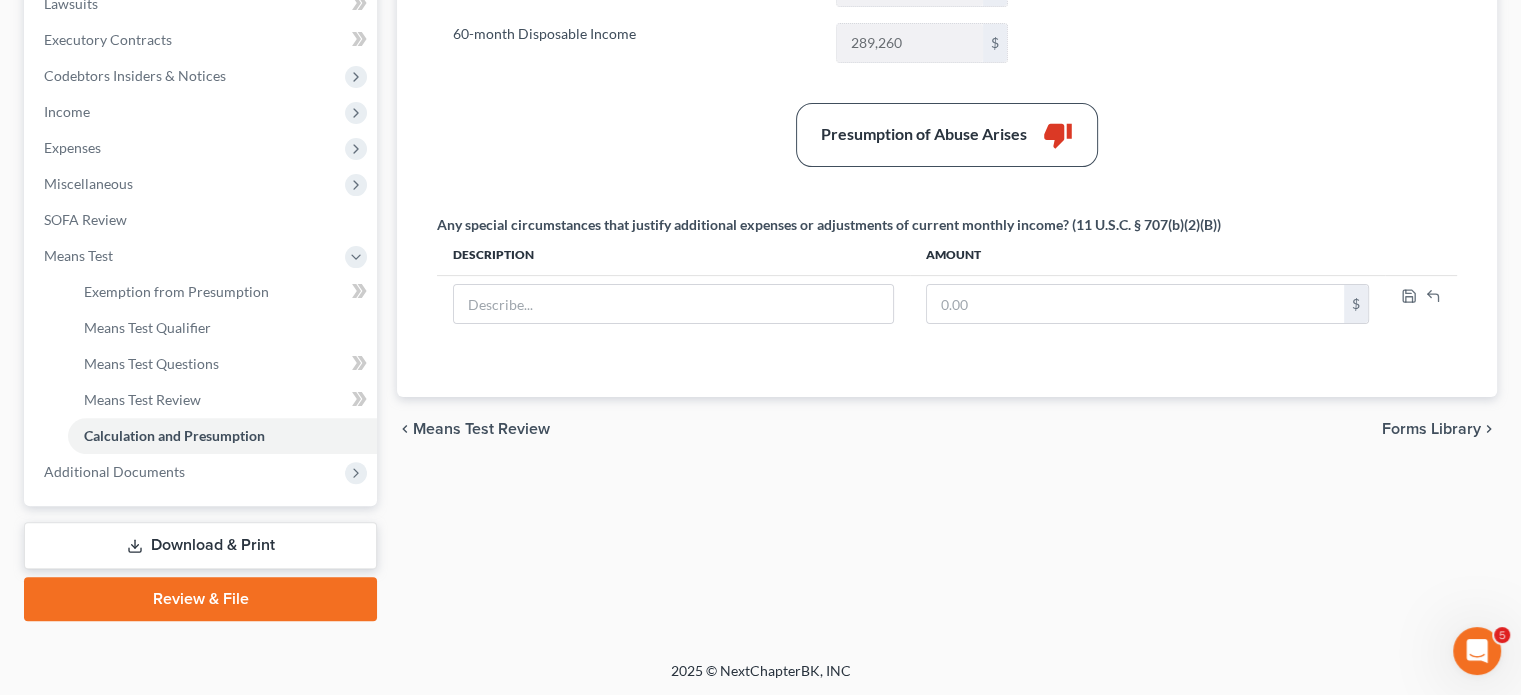 scroll, scrollTop: 547, scrollLeft: 0, axis: vertical 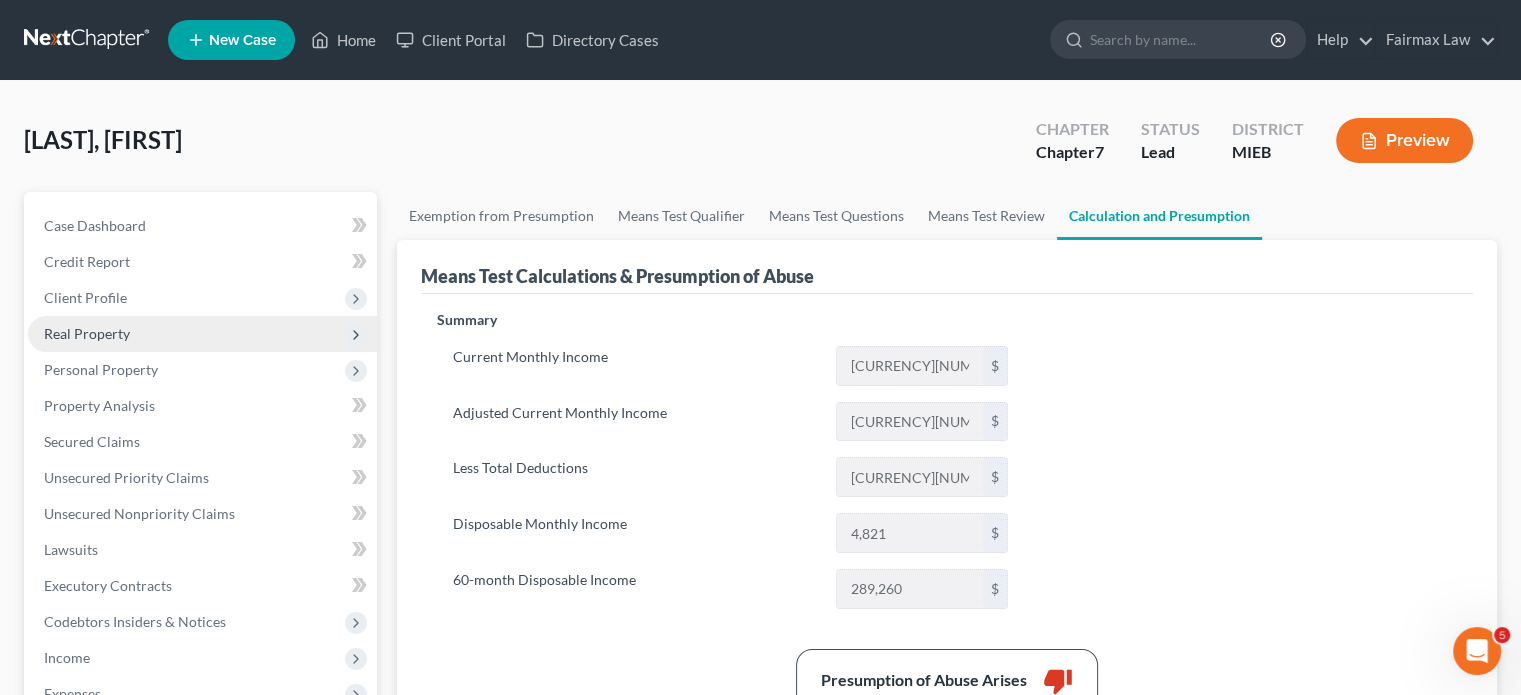 click on "Real Property" at bounding box center (202, 334) 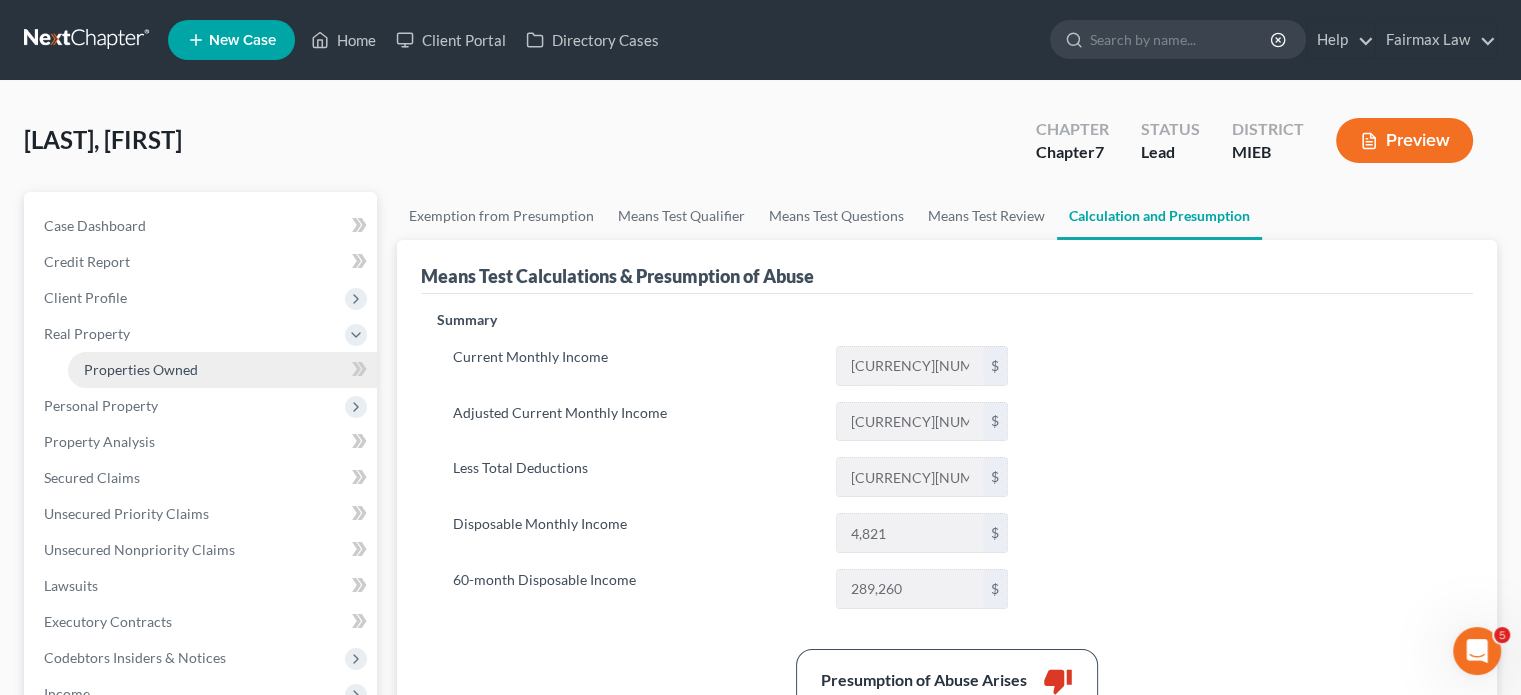 click on "Properties Owned" at bounding box center [141, 369] 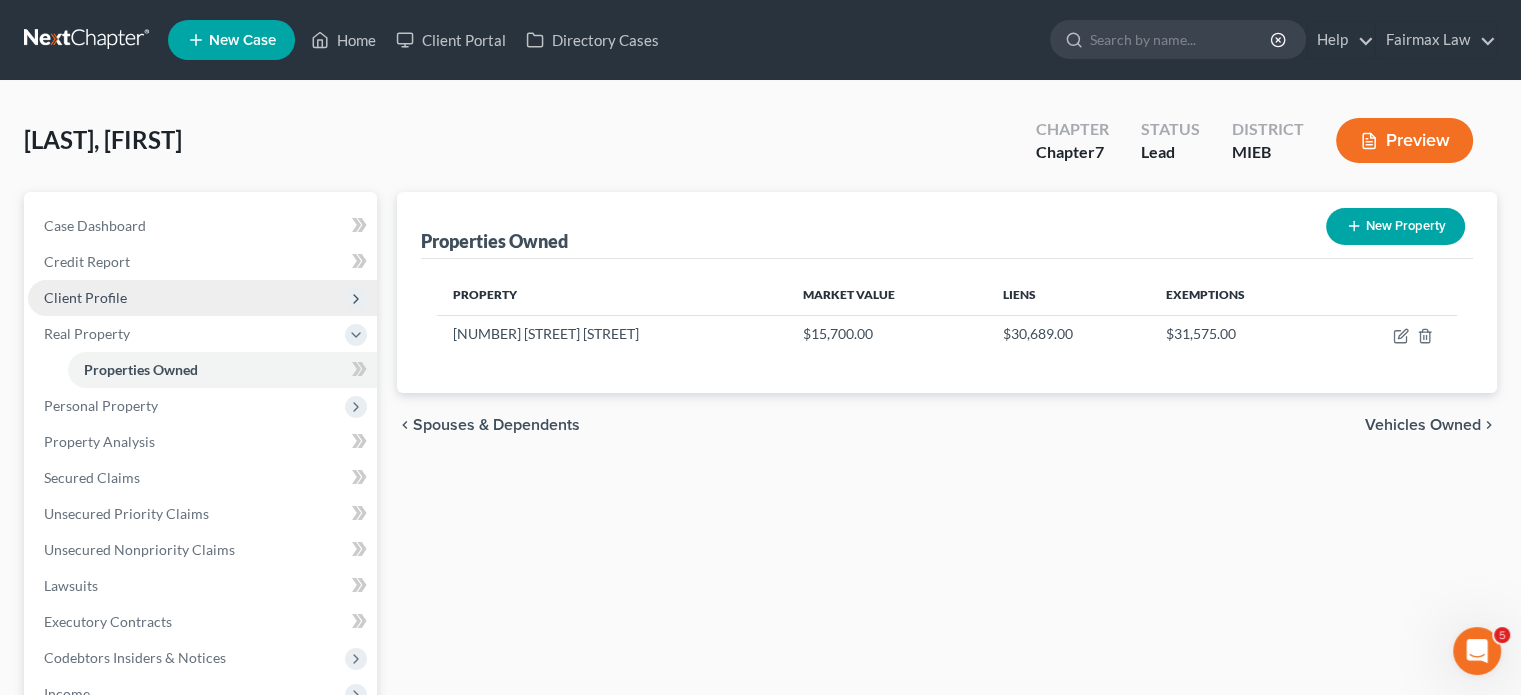 click on "Client Profile" at bounding box center (202, 298) 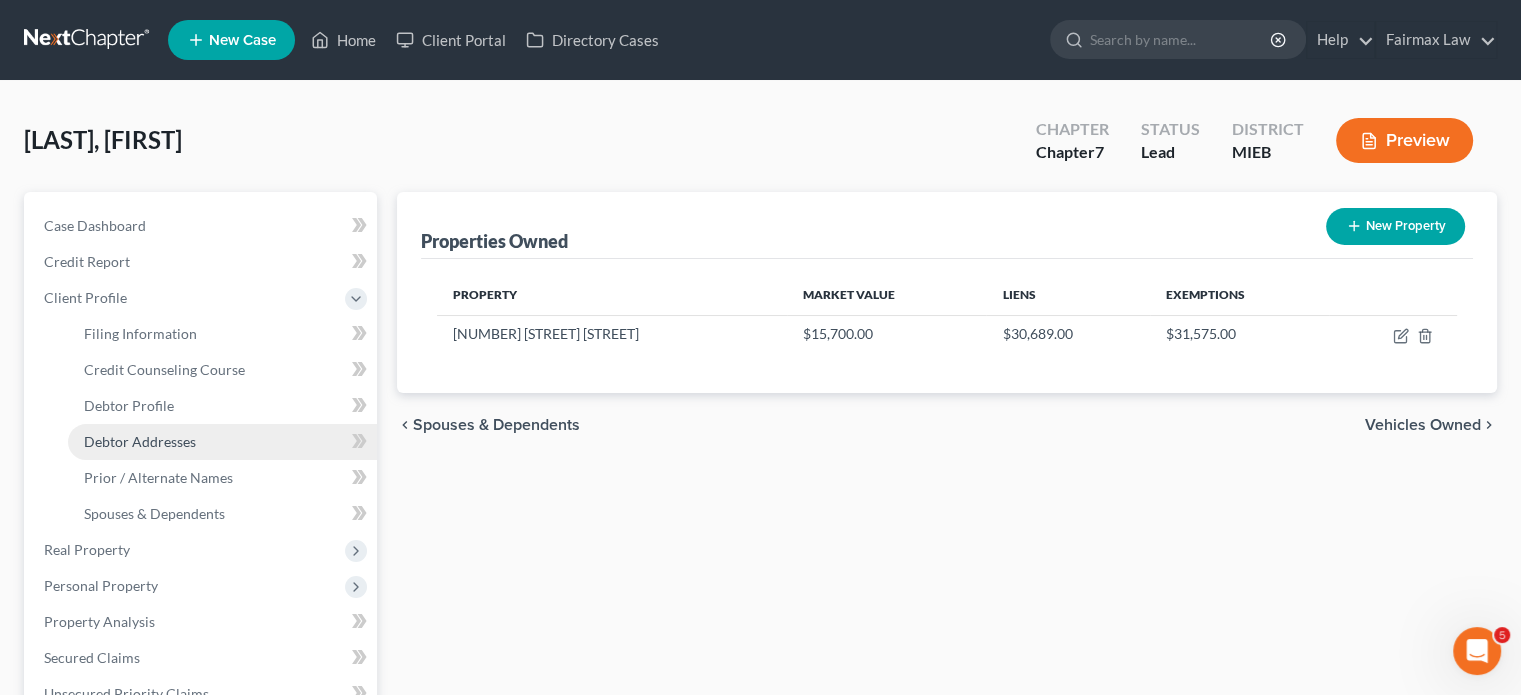 click on "Debtor Addresses" at bounding box center (140, 441) 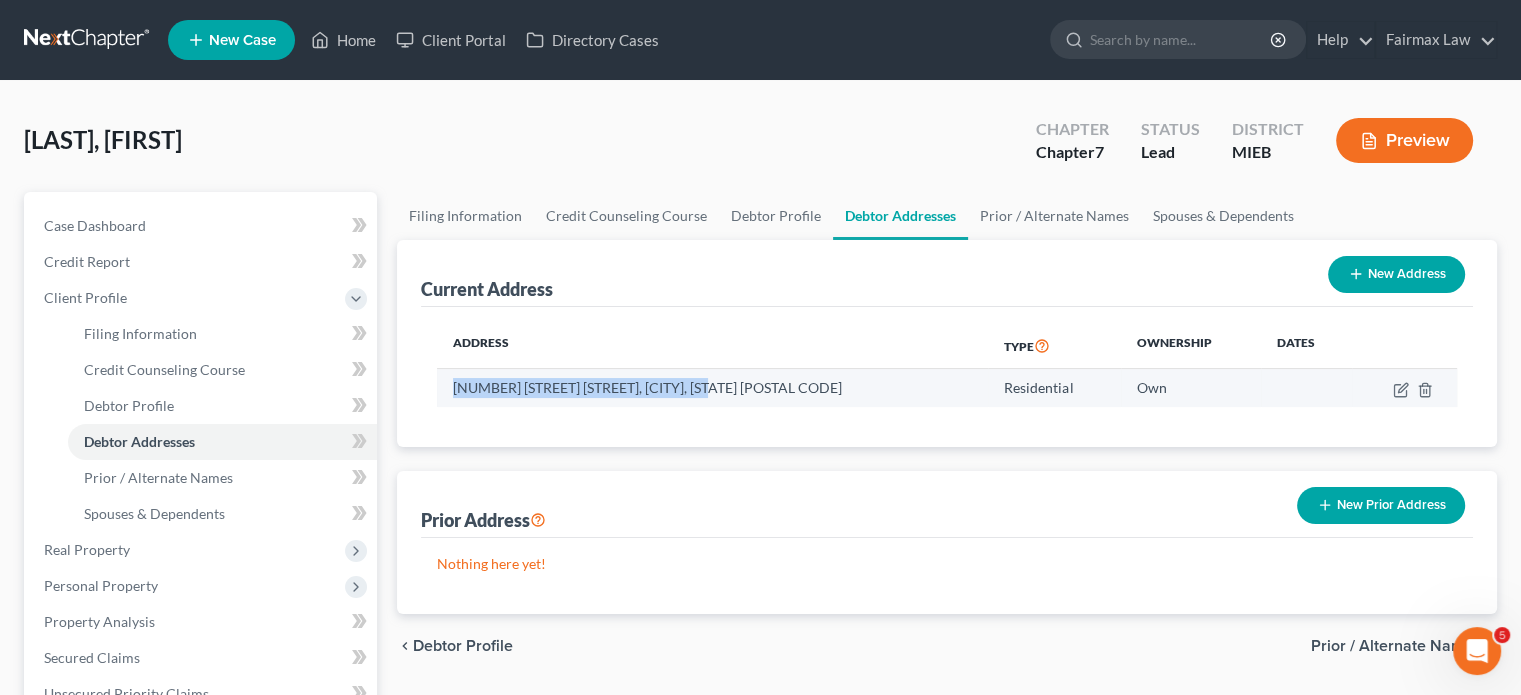 drag, startPoint x: 465, startPoint y: 530, endPoint x: 820, endPoint y: 522, distance: 355.09012 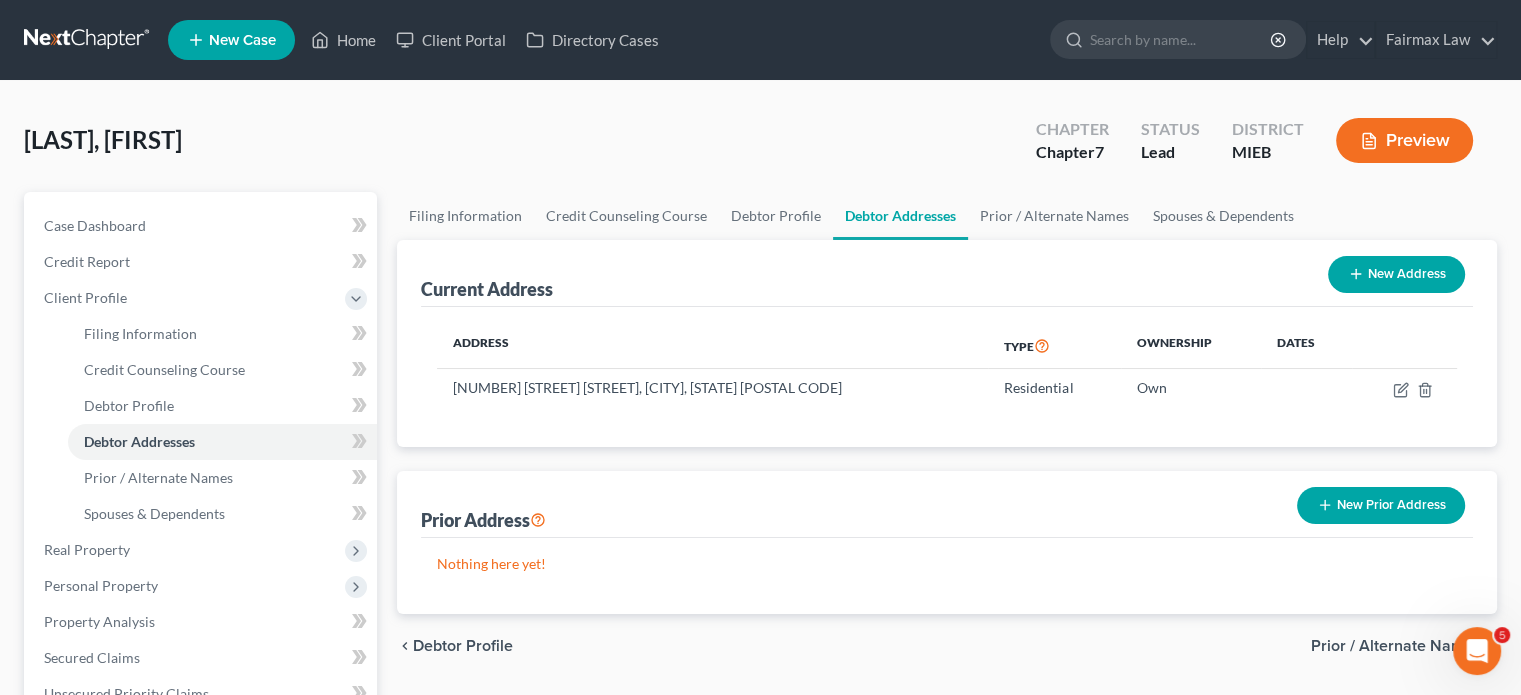 click on "Current Address New Address" at bounding box center [947, 273] 